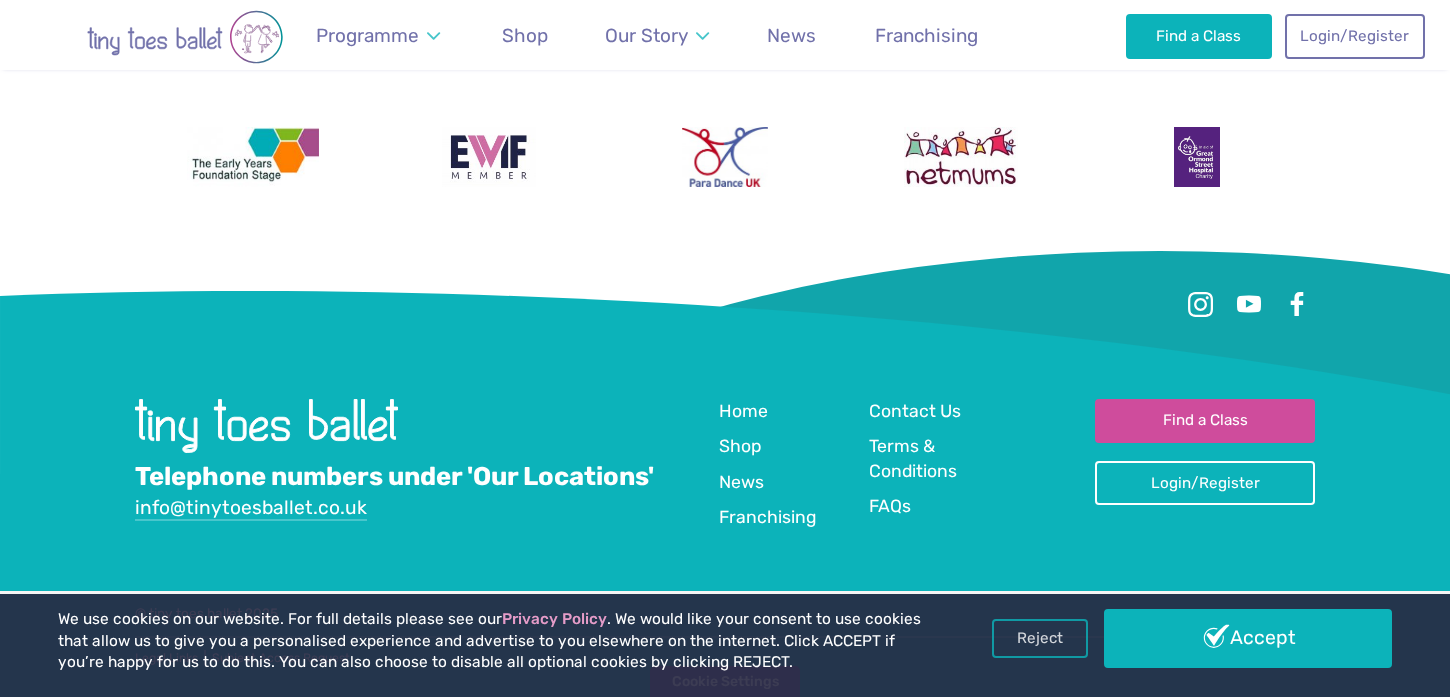 scroll, scrollTop: 2012, scrollLeft: 0, axis: vertical 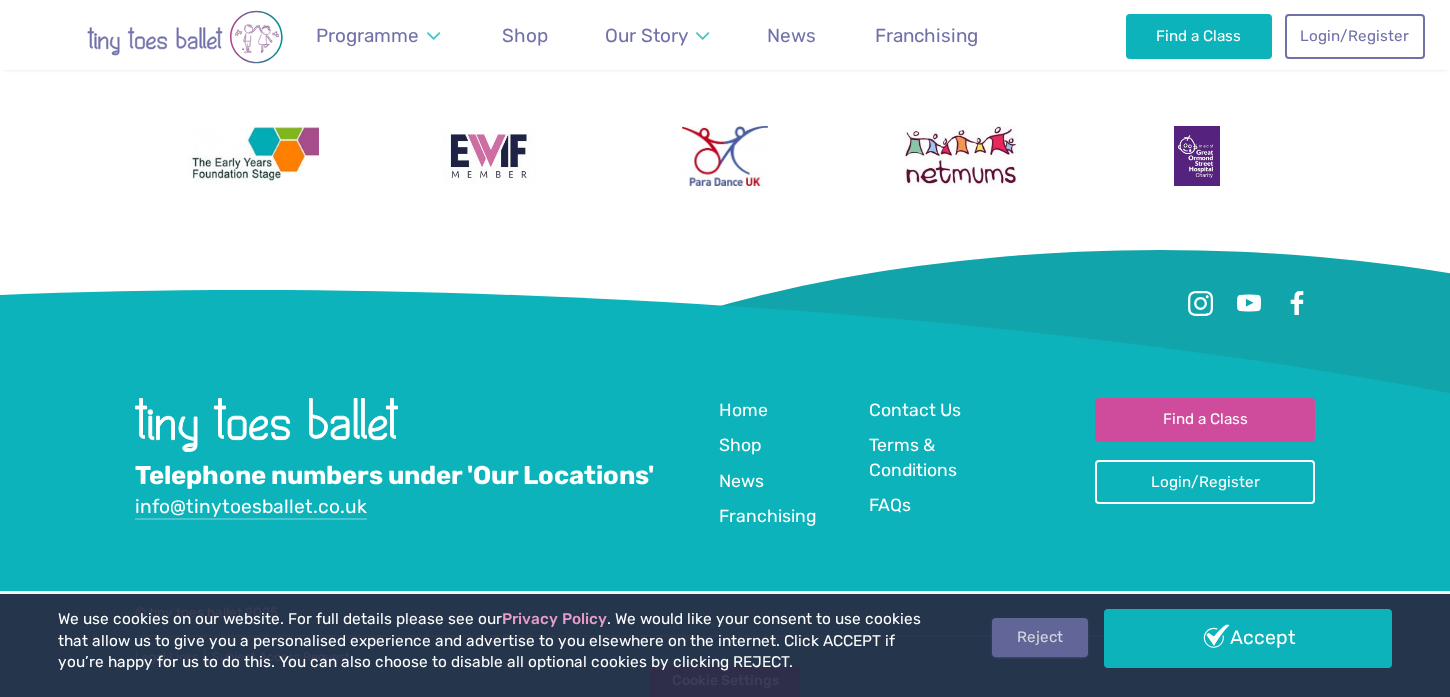 click on "Reject" at bounding box center (1040, 637) 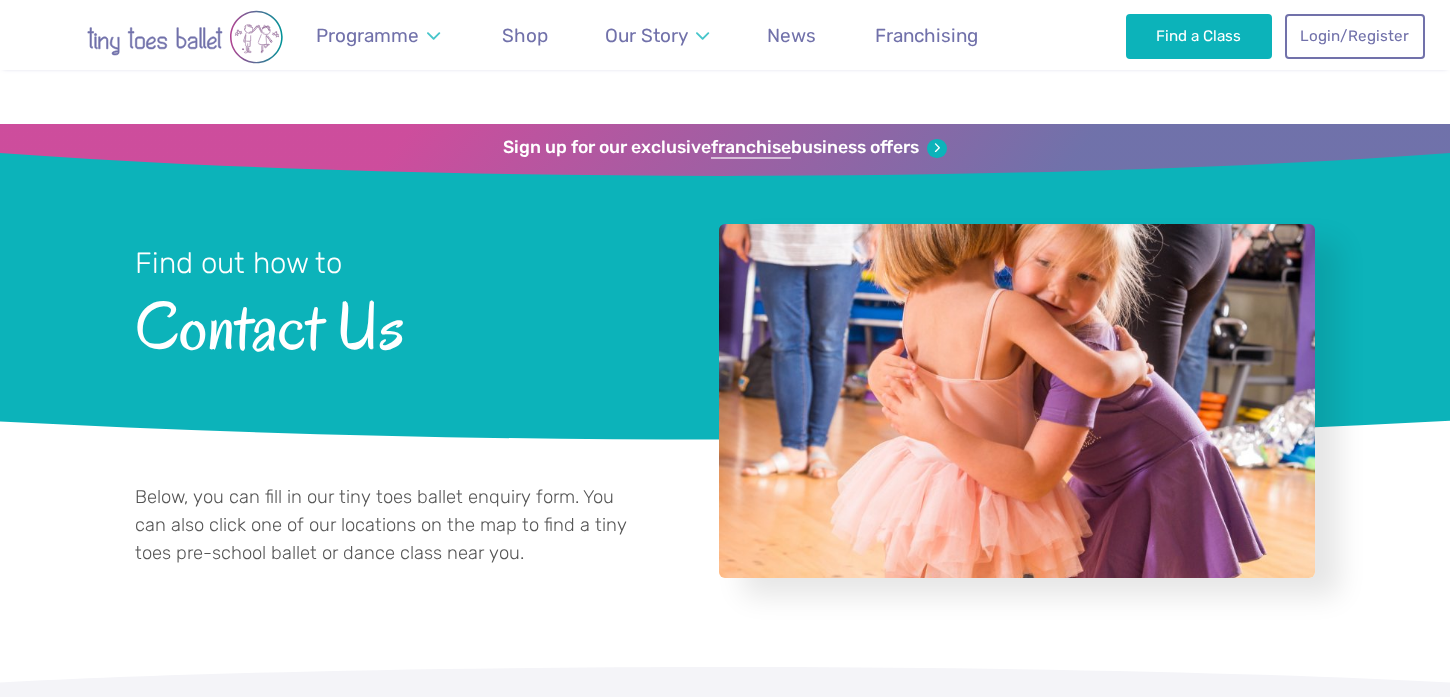 scroll, scrollTop: 2012, scrollLeft: 0, axis: vertical 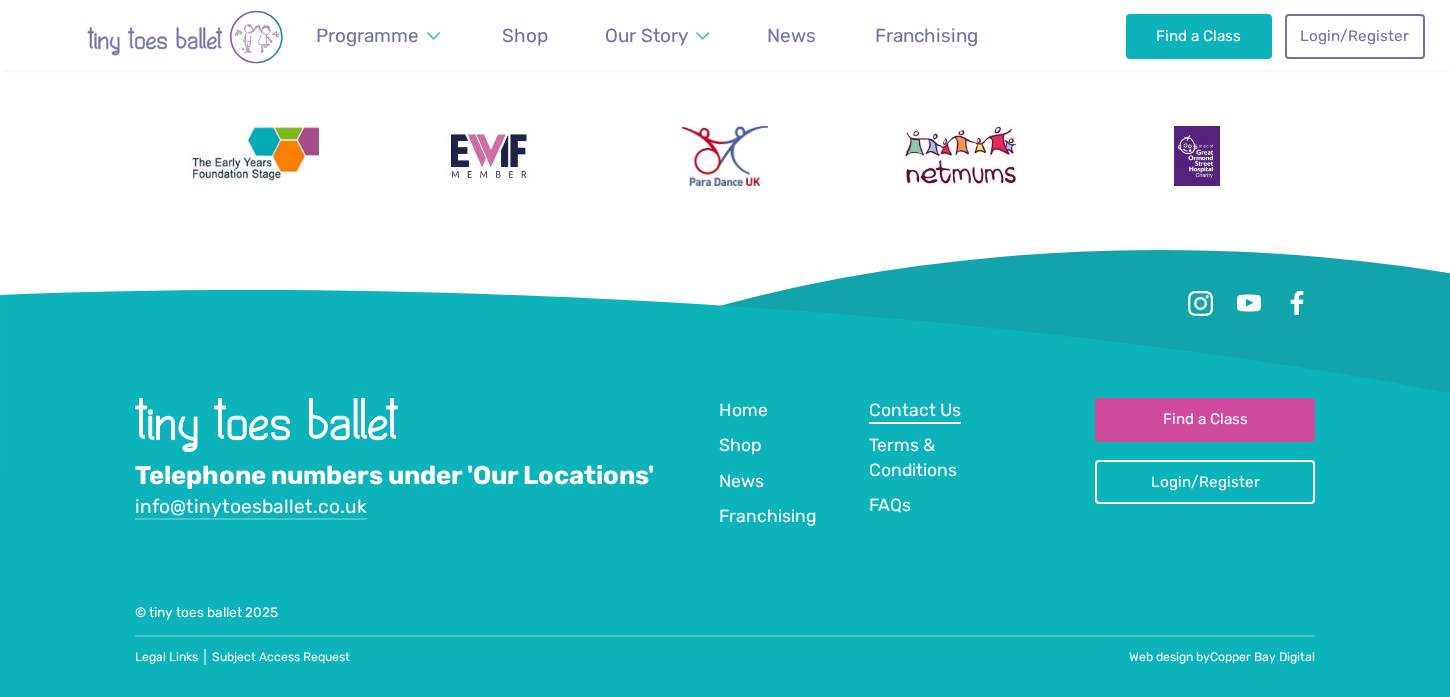 click on "Contact Us" at bounding box center [915, 410] 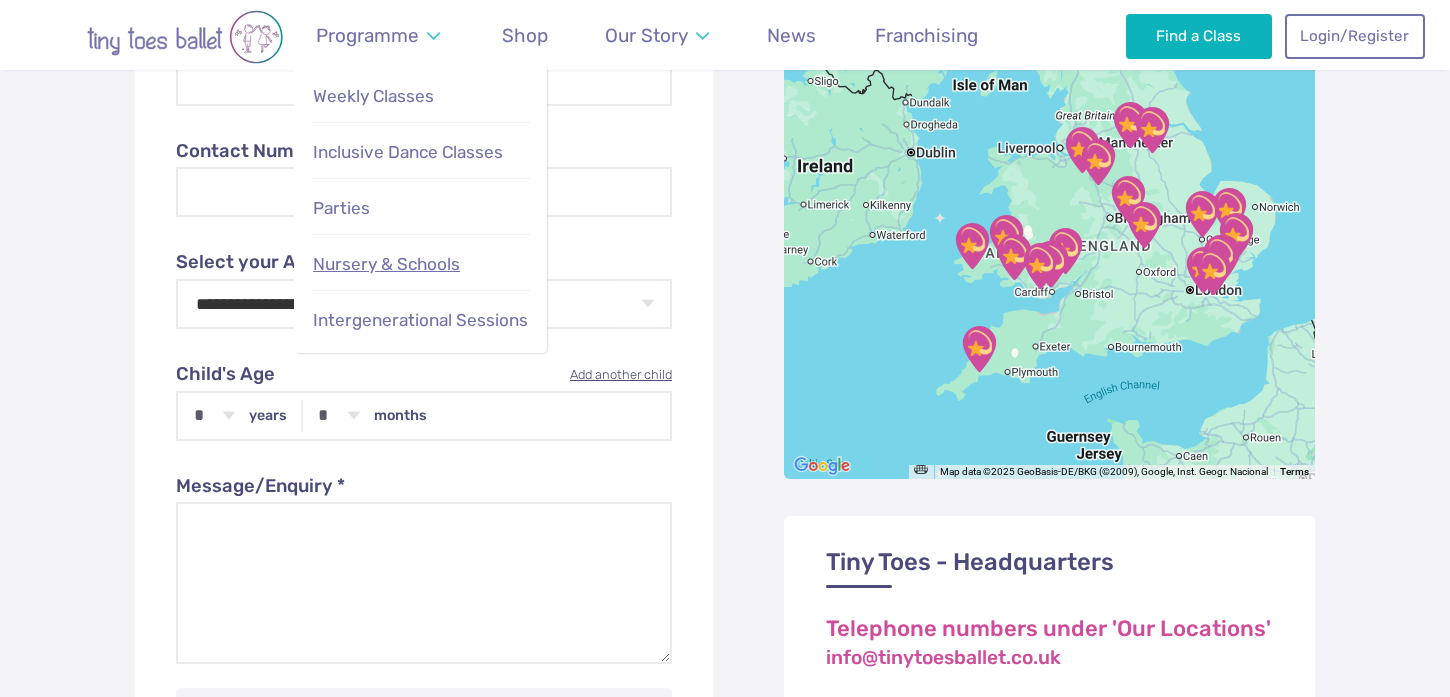 scroll, scrollTop: 1080, scrollLeft: 0, axis: vertical 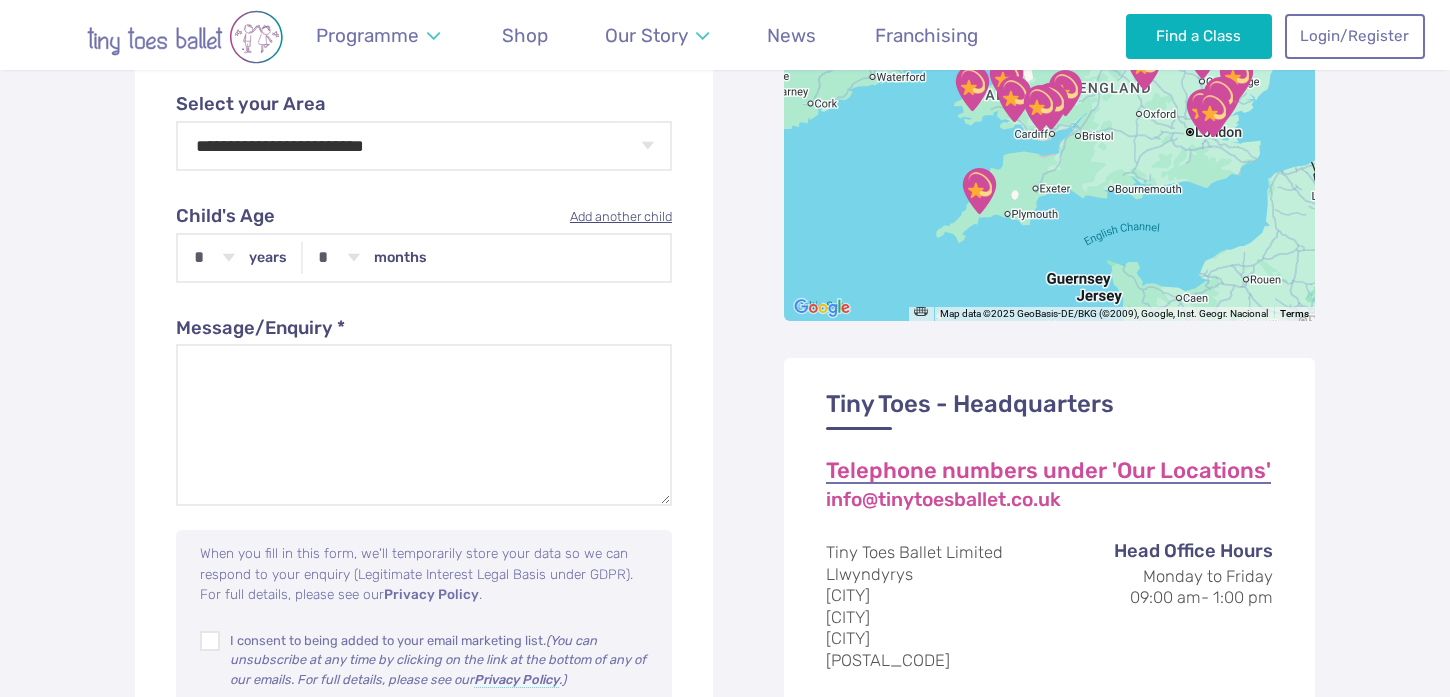 click on "Telephone numbers under 'Our Locations'" at bounding box center (1048, 472) 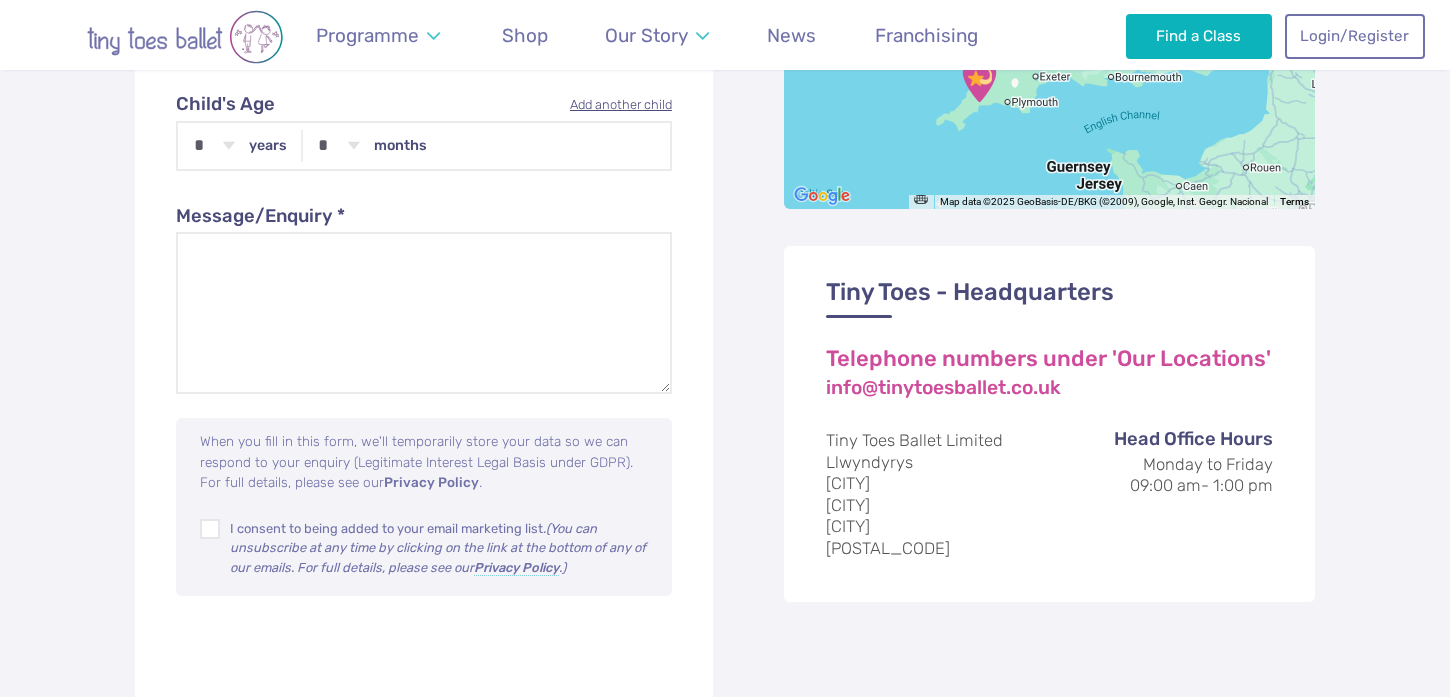 scroll, scrollTop: 1214, scrollLeft: 0, axis: vertical 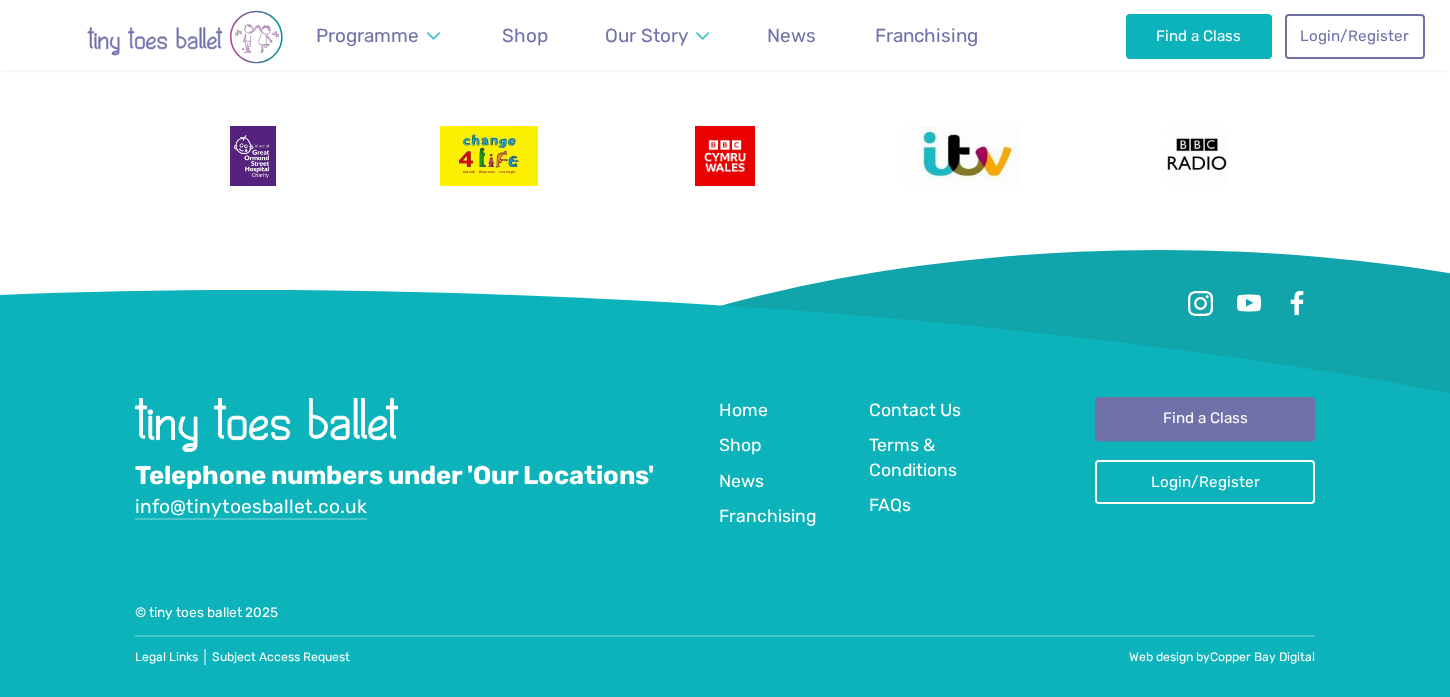 click on "Find a Class" at bounding box center [1205, 419] 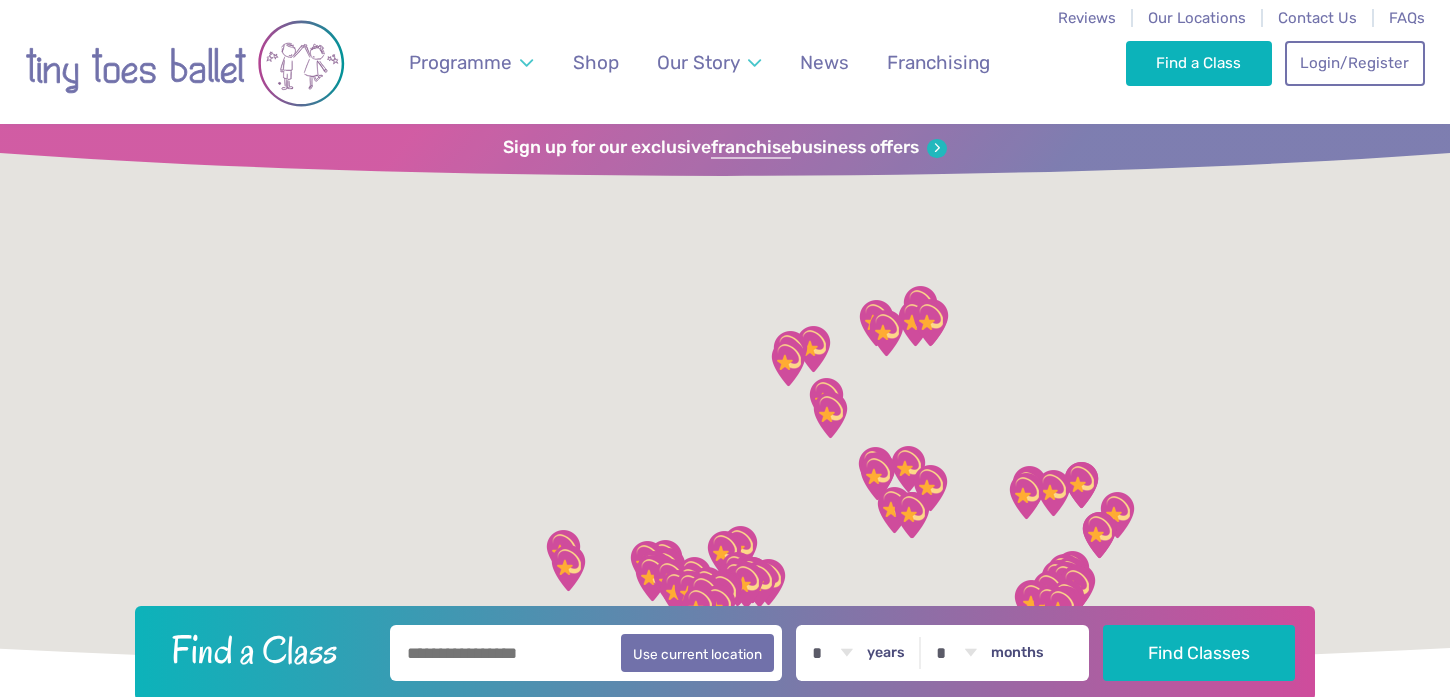 scroll, scrollTop: 0, scrollLeft: 0, axis: both 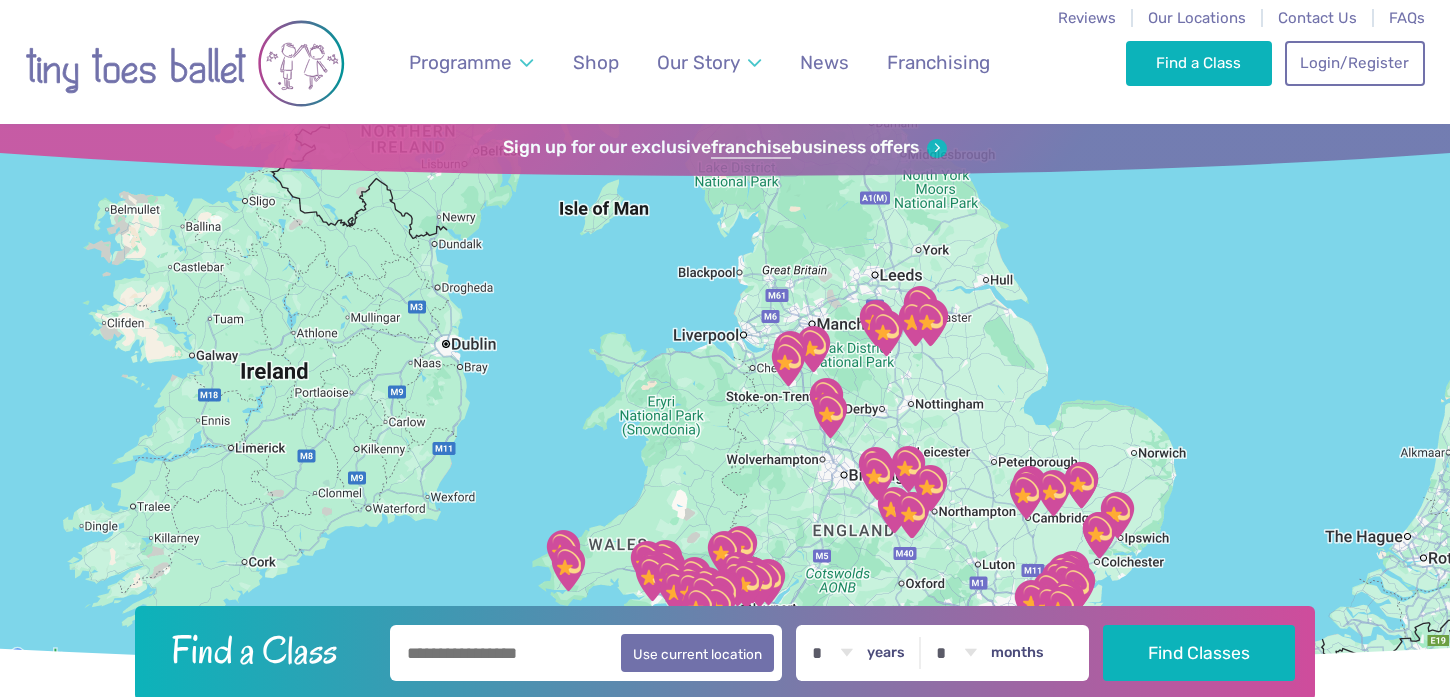 click at bounding box center (586, 653) 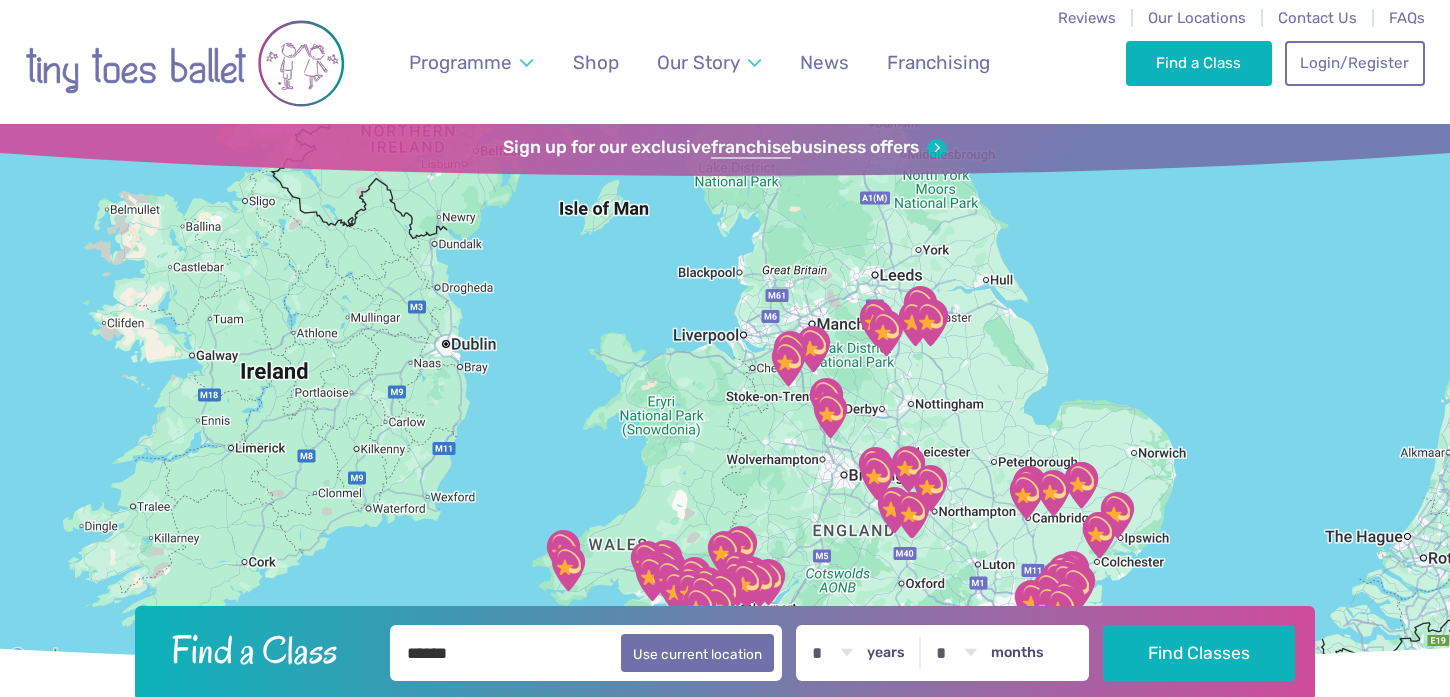 type on "******" 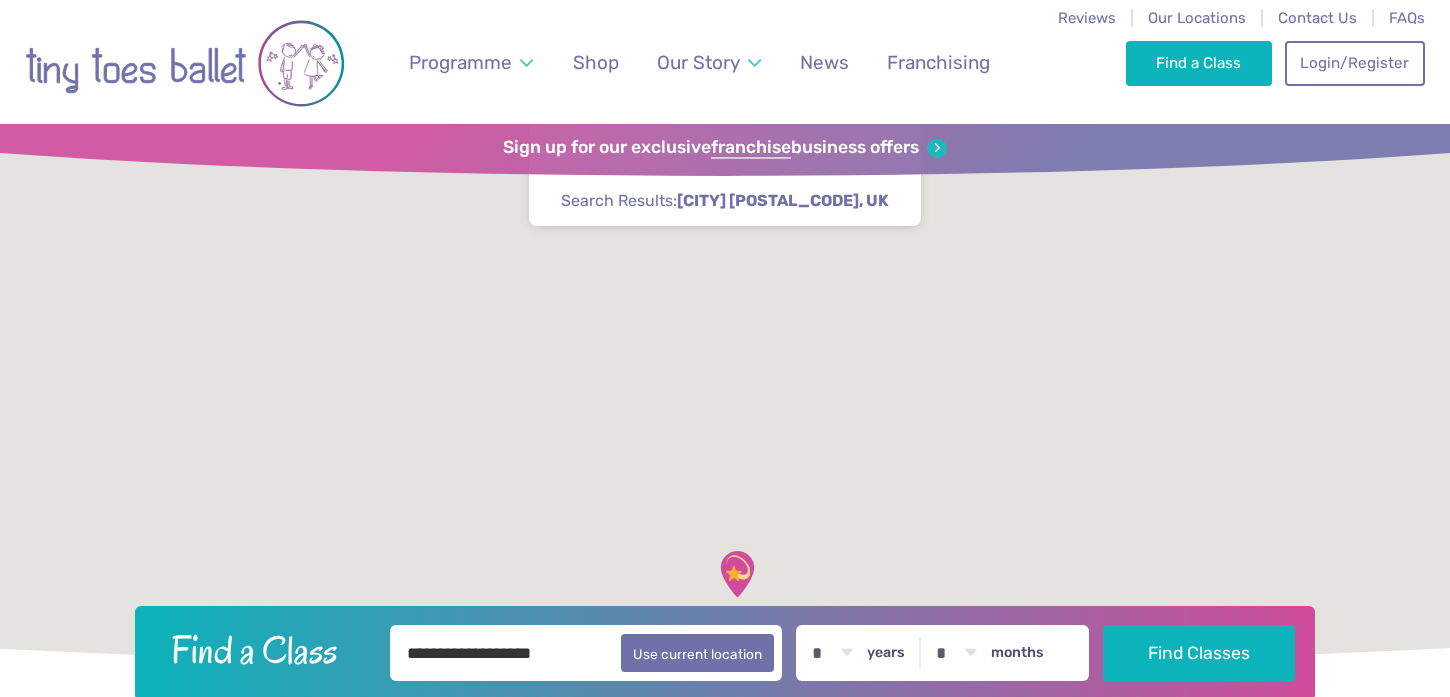 scroll, scrollTop: 0, scrollLeft: 0, axis: both 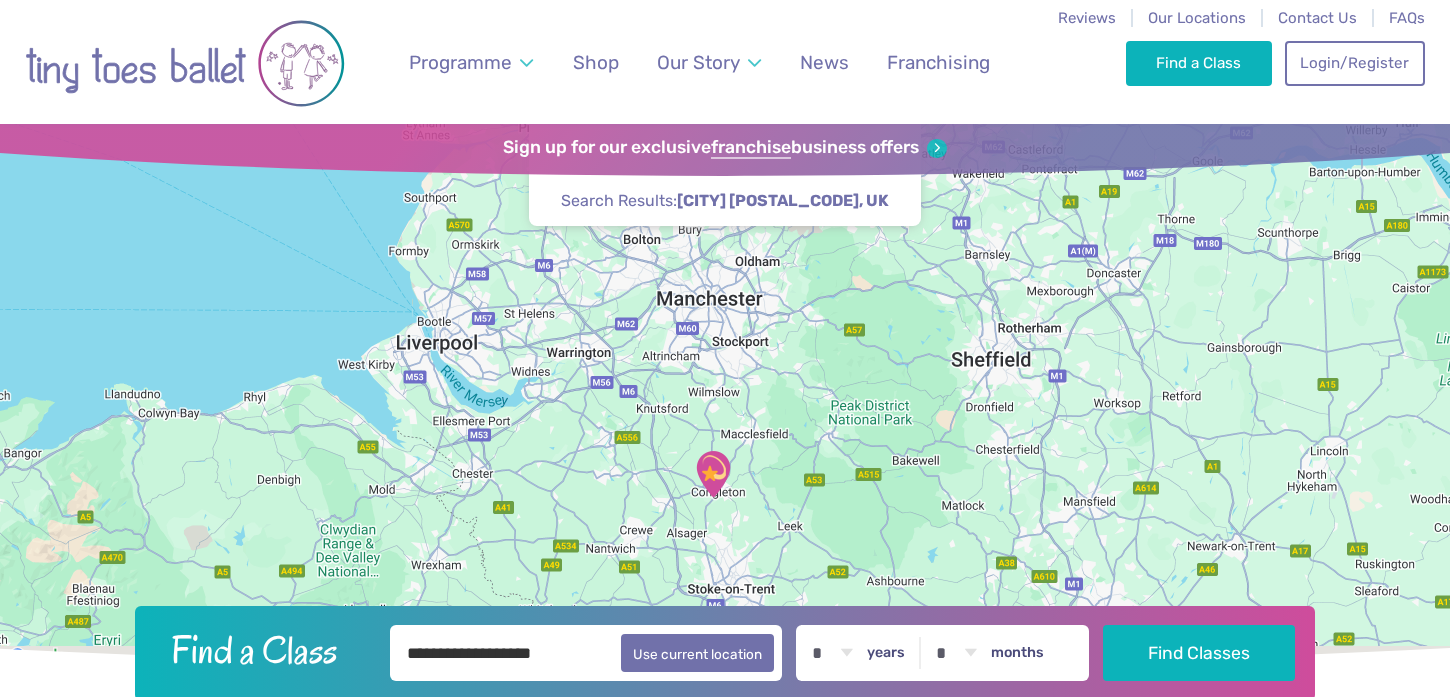 drag, startPoint x: 770, startPoint y: 510, endPoint x: 740, endPoint y: 395, distance: 118.84864 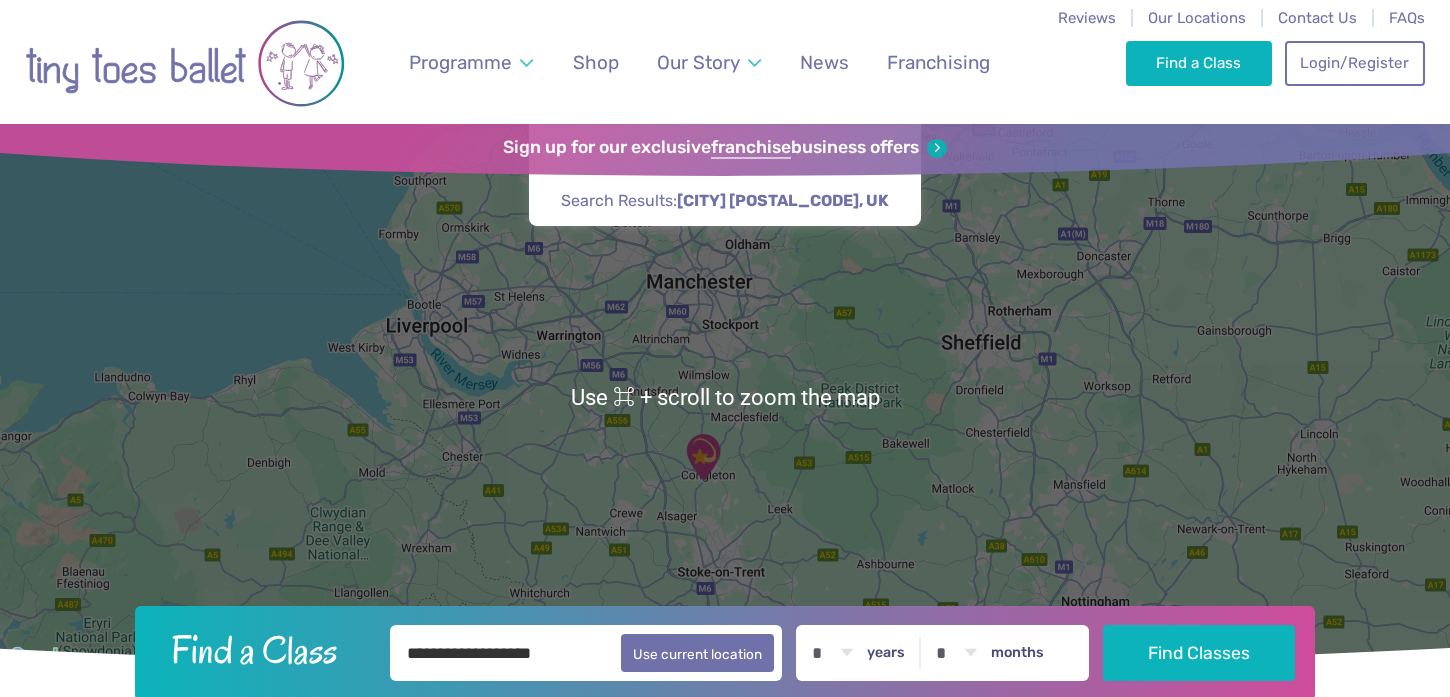 click at bounding box center [703, 457] 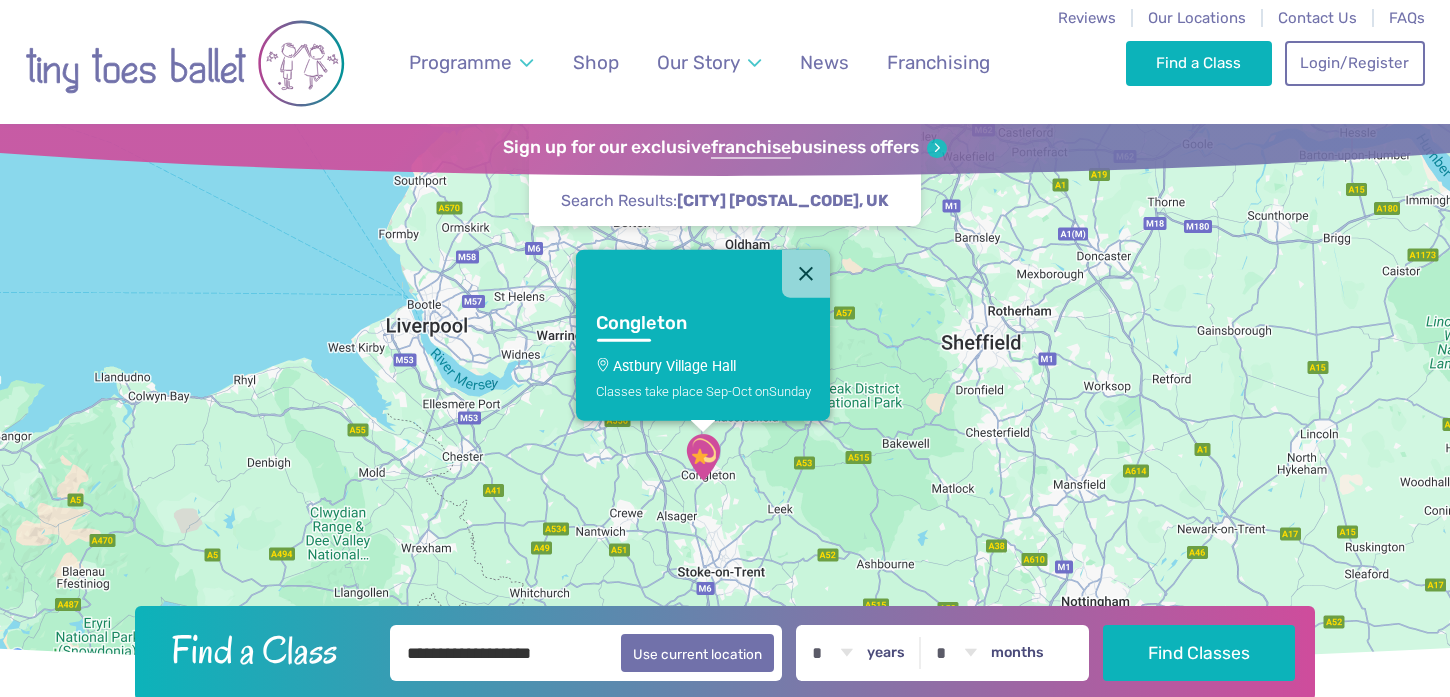 click on "Congleton Astbury Village Hall Classes take place Sep-Oct on  Sunday" at bounding box center (703, 359) 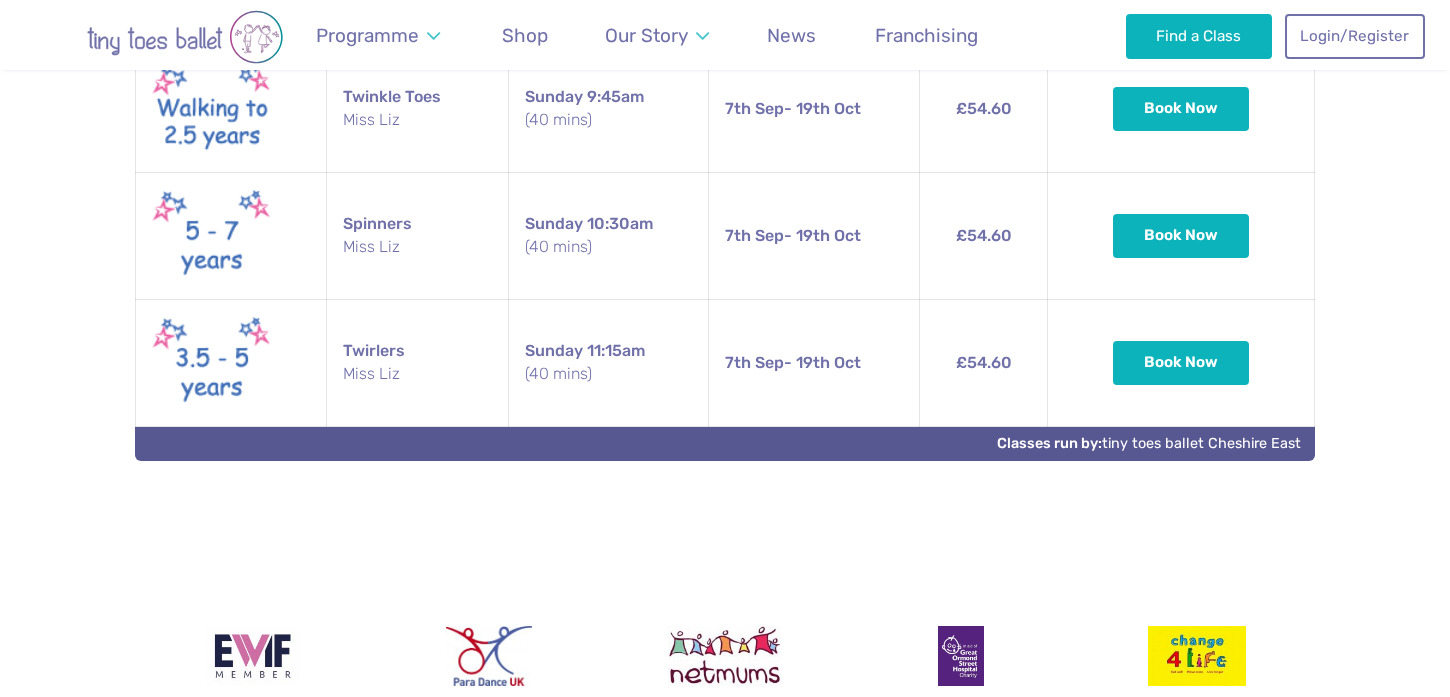 scroll, scrollTop: 1161, scrollLeft: 0, axis: vertical 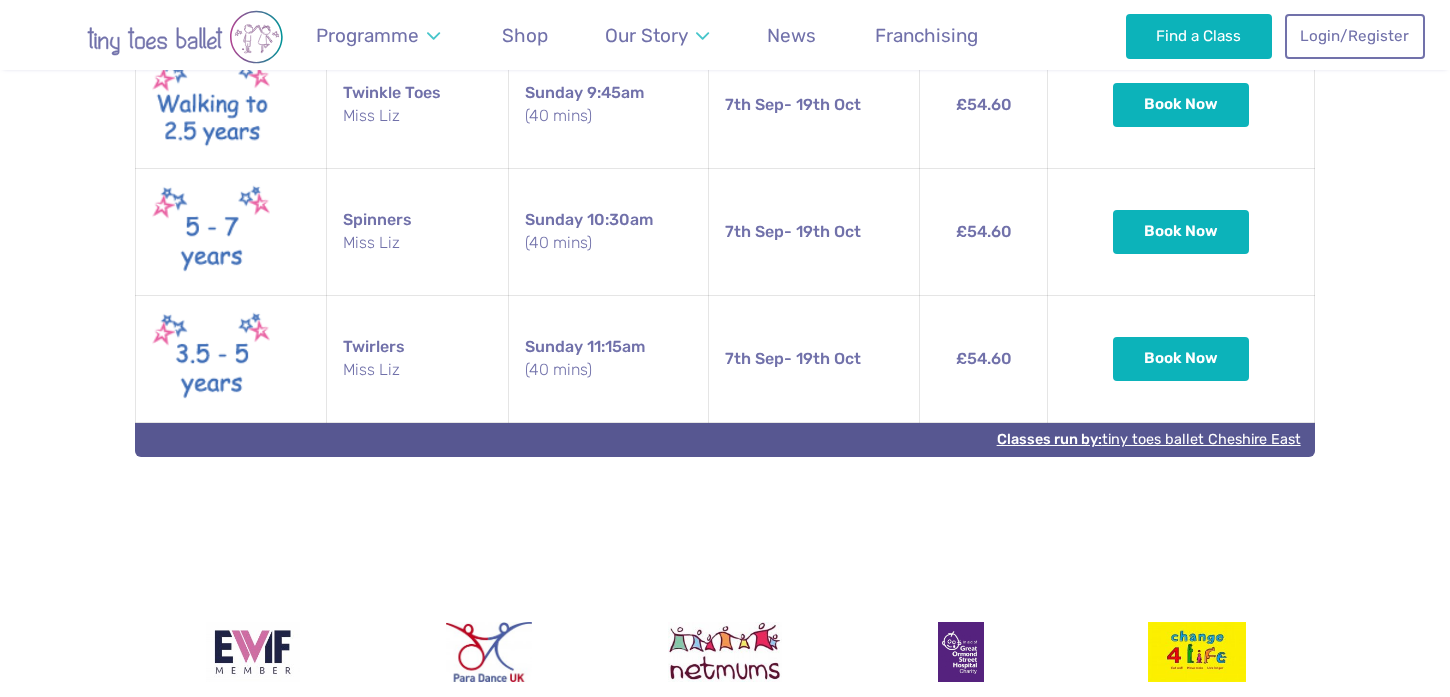 click on "Classes run by:  tiny toes ballet Cheshire East" at bounding box center [1149, 439] 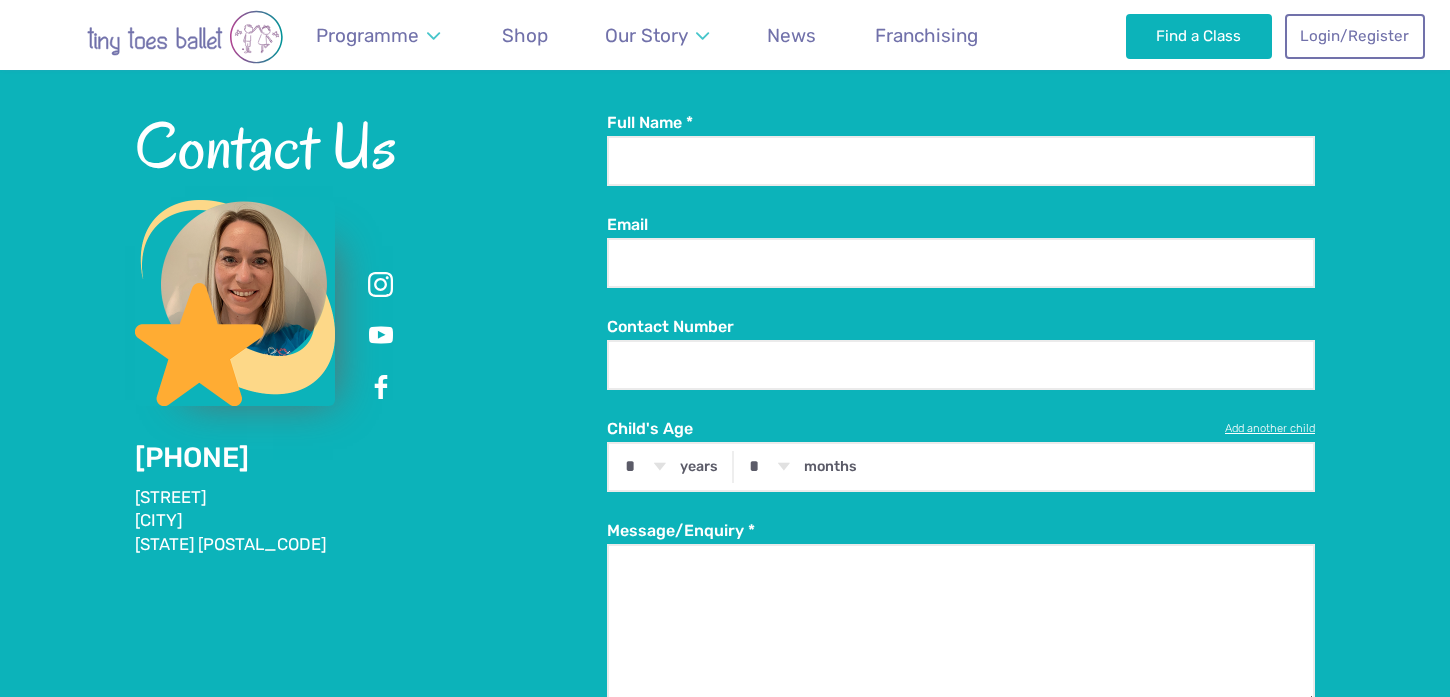 scroll, scrollTop: 2604, scrollLeft: 0, axis: vertical 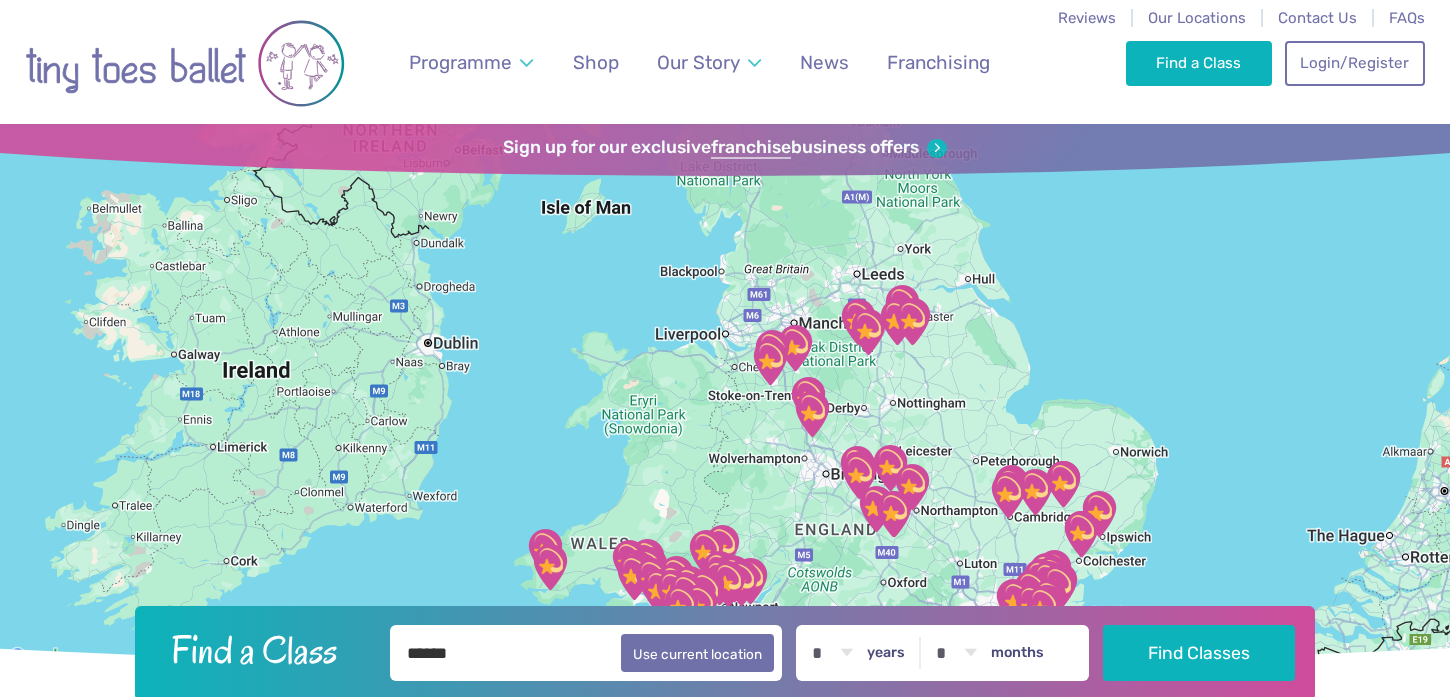 drag, startPoint x: 787, startPoint y: 490, endPoint x: 678, endPoint y: 474, distance: 110.16805 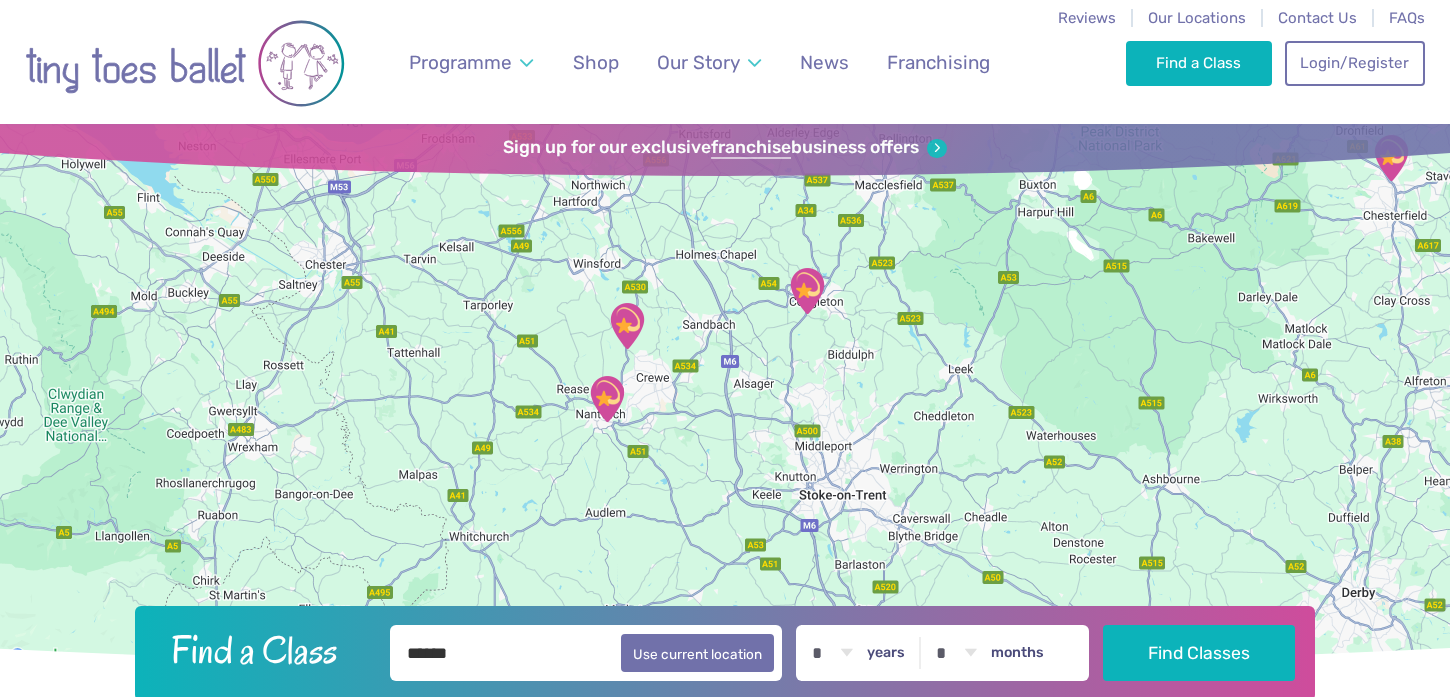 drag, startPoint x: 712, startPoint y: 365, endPoint x: 707, endPoint y: 400, distance: 35.35534 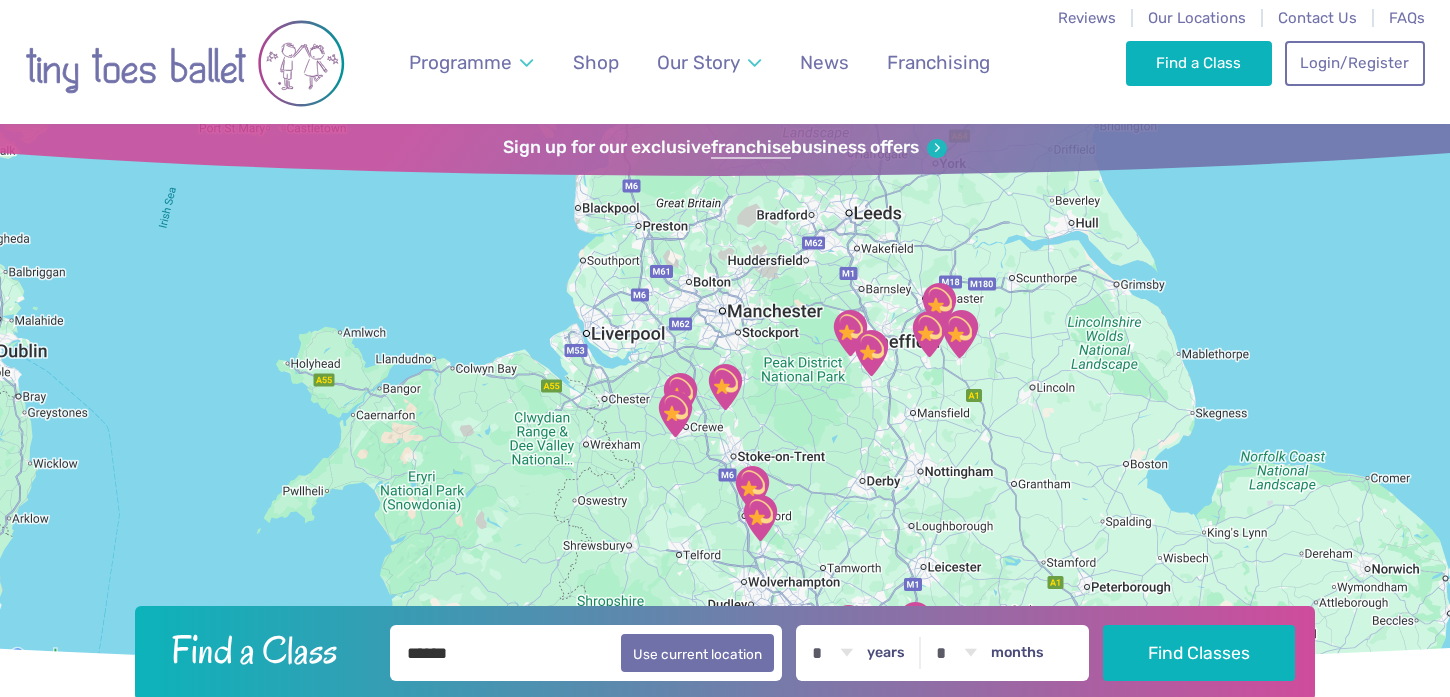 drag, startPoint x: 770, startPoint y: 347, endPoint x: 756, endPoint y: 384, distance: 39.56008 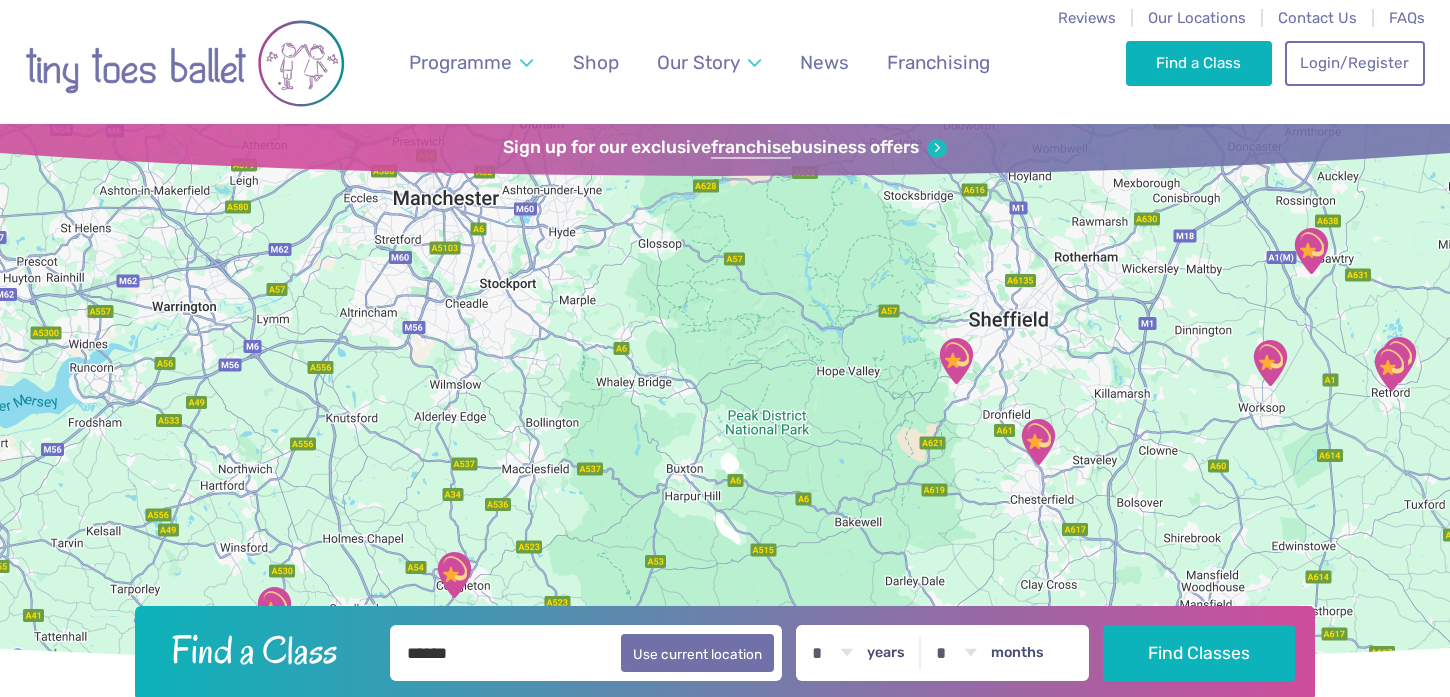 click at bounding box center (956, 361) 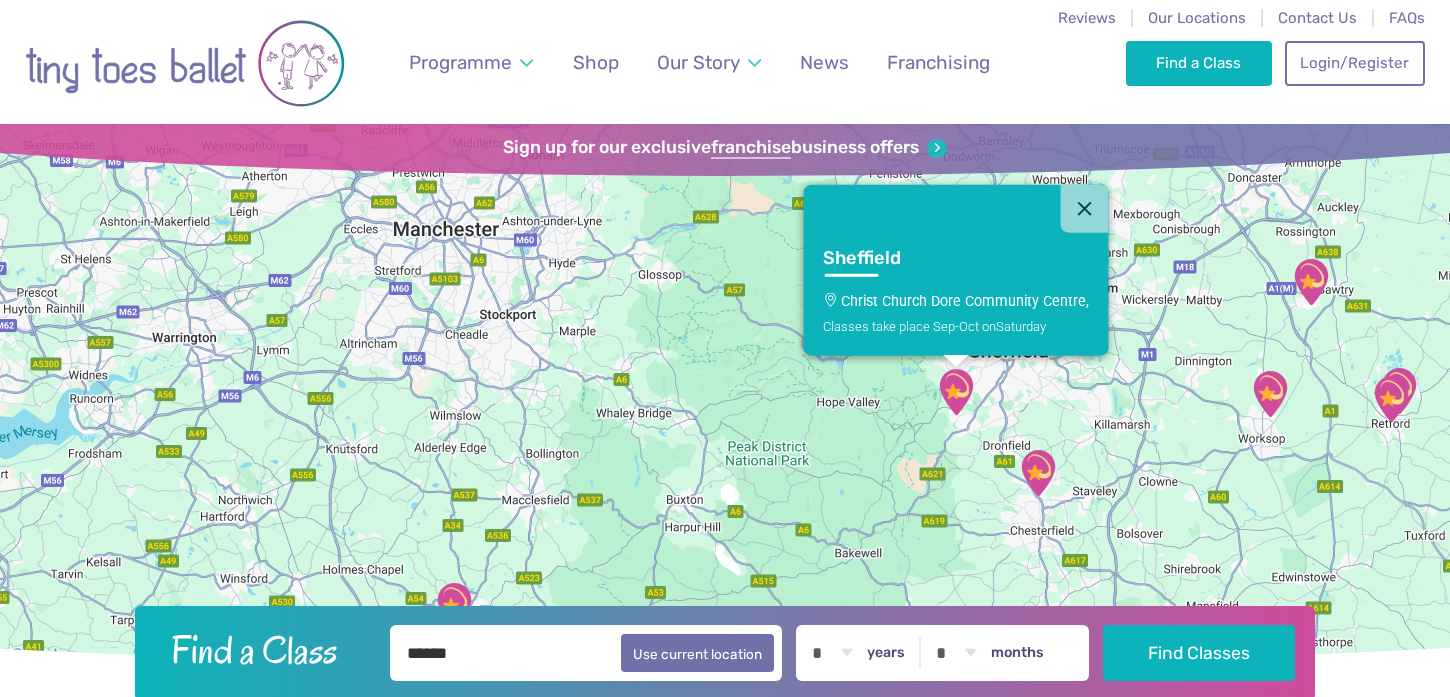click on "Sheffield" at bounding box center [937, 258] 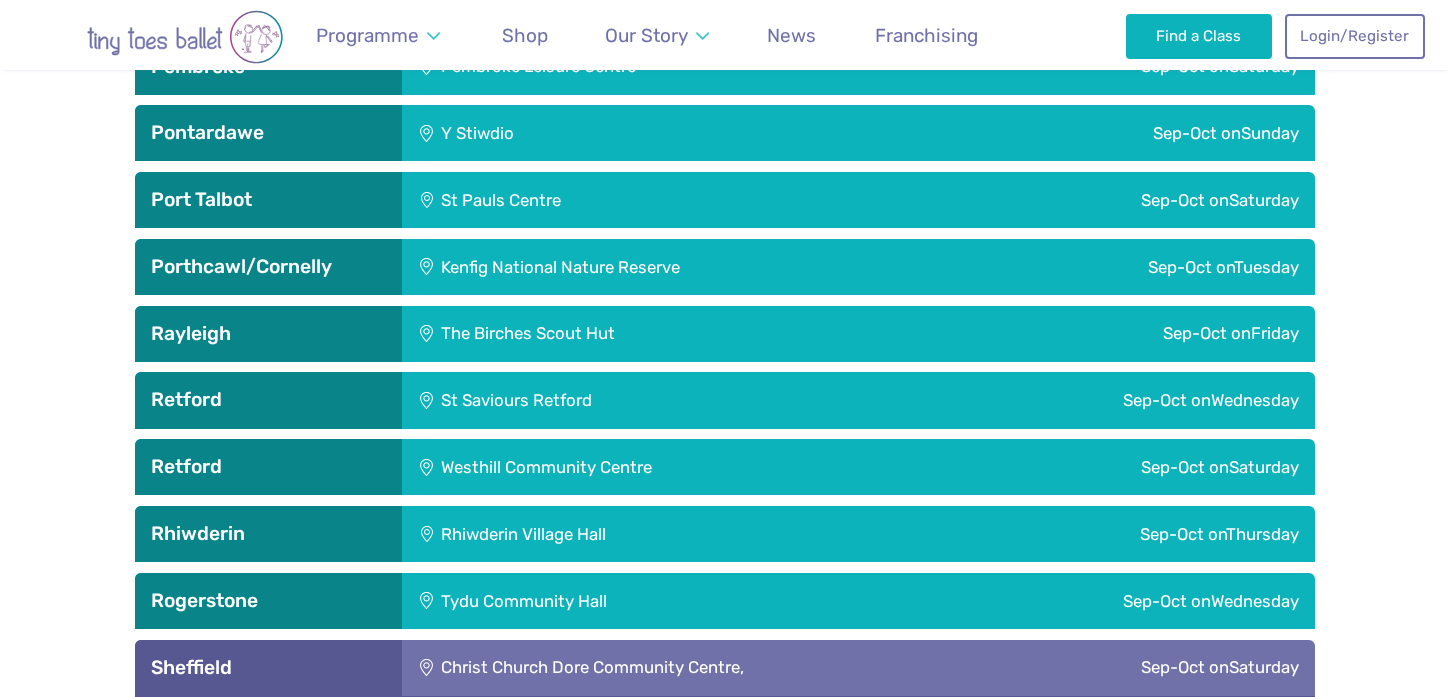 scroll, scrollTop: 5176, scrollLeft: 0, axis: vertical 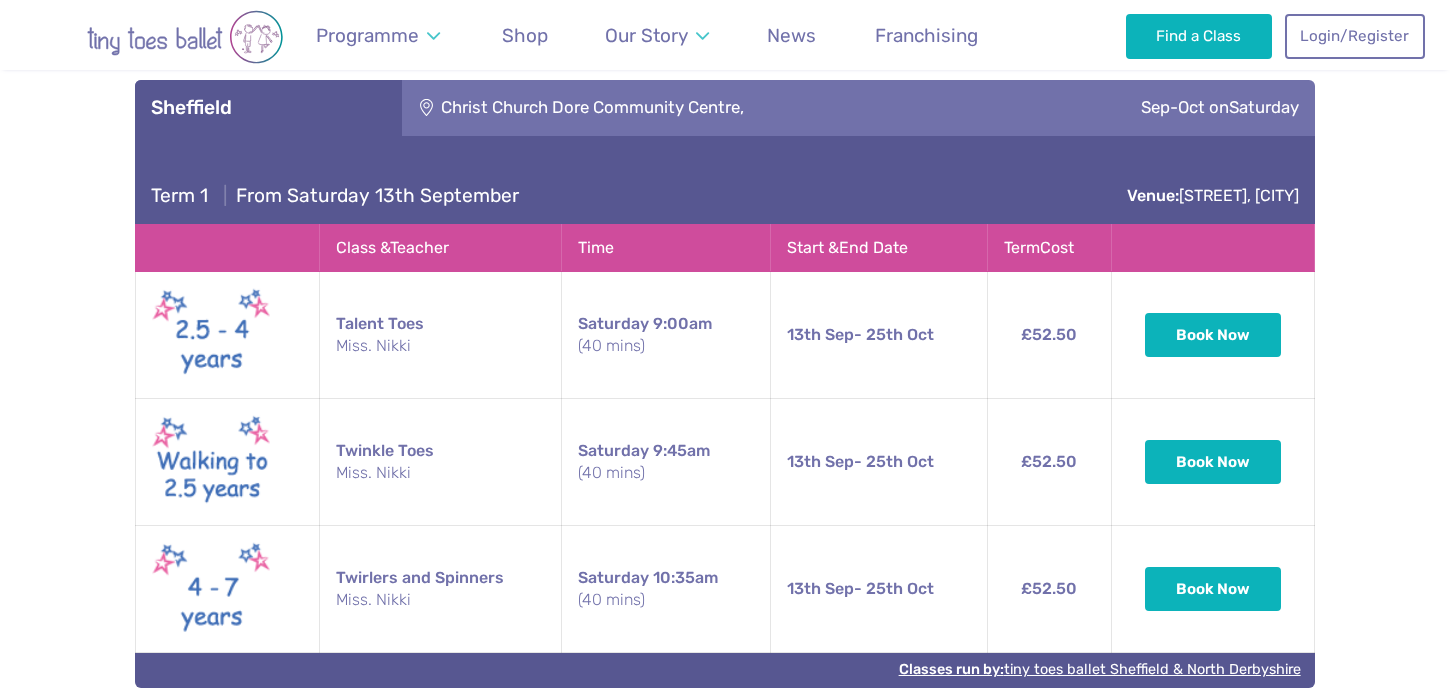 click on "Classes run by:  tiny toes ballet Sheffield & North Derbyshire" at bounding box center (1100, 669) 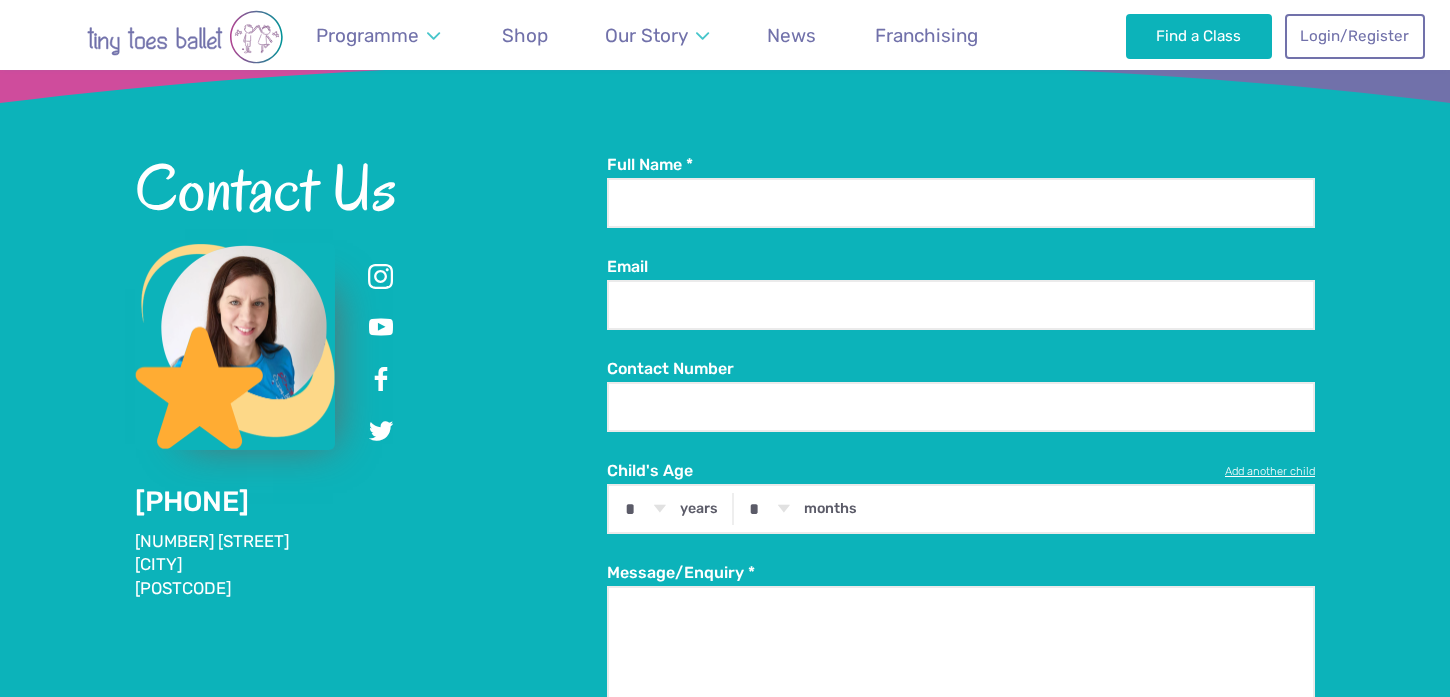 scroll, scrollTop: 2493, scrollLeft: 0, axis: vertical 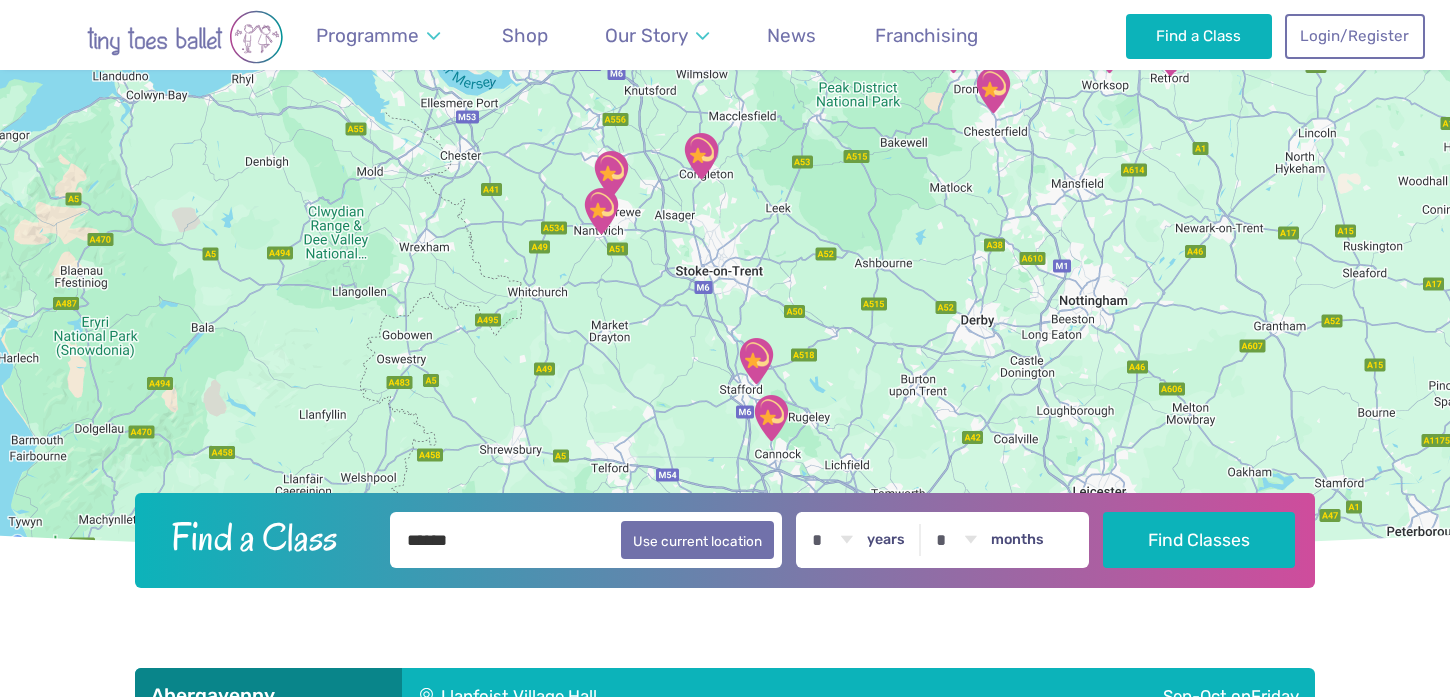 drag, startPoint x: 888, startPoint y: 339, endPoint x: 800, endPoint y: 181, distance: 180.85353 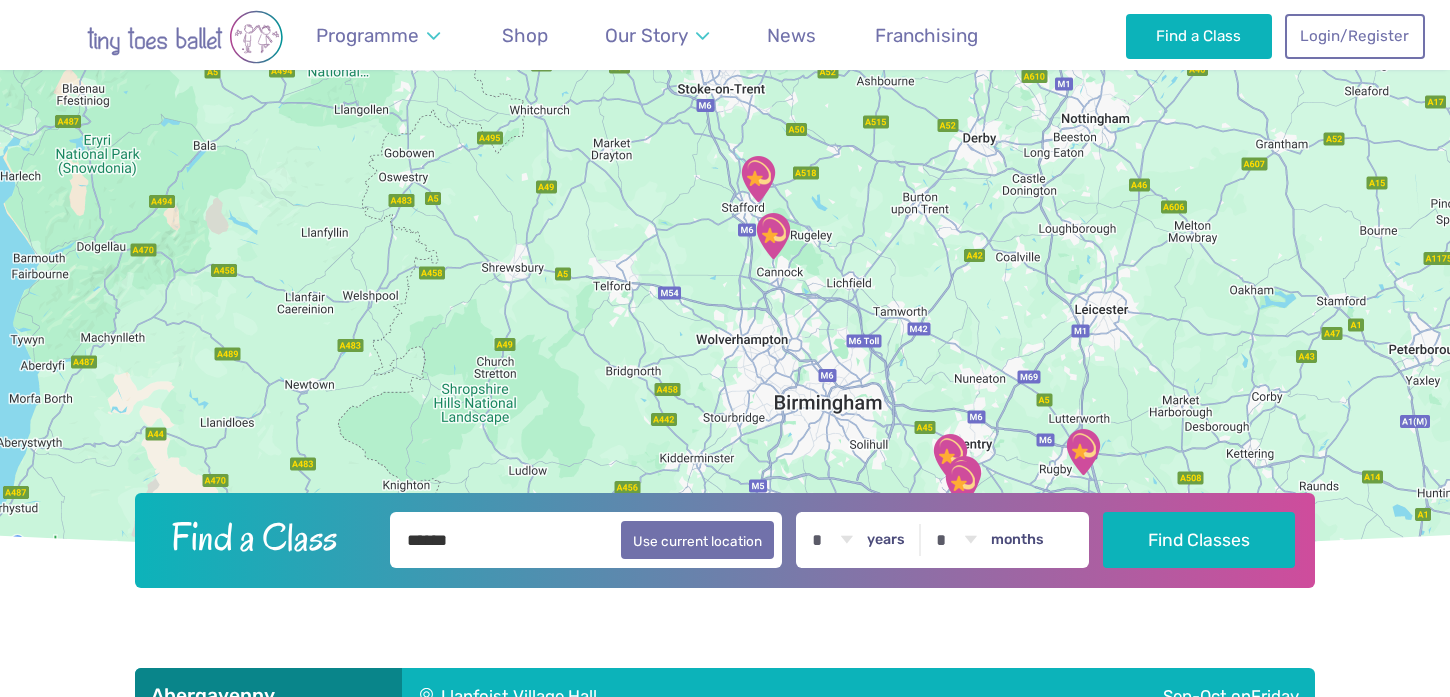 drag, startPoint x: 815, startPoint y: 367, endPoint x: 836, endPoint y: 237, distance: 131.68523 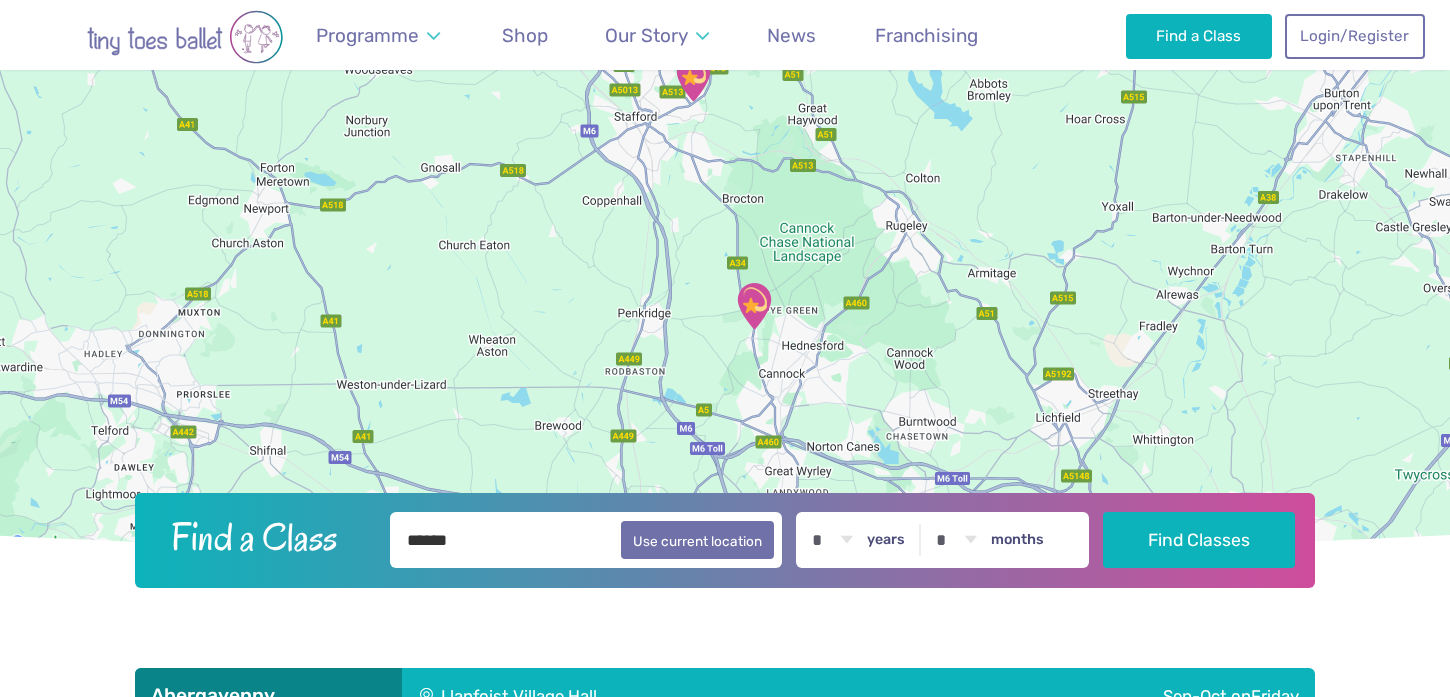 click at bounding box center (754, 306) 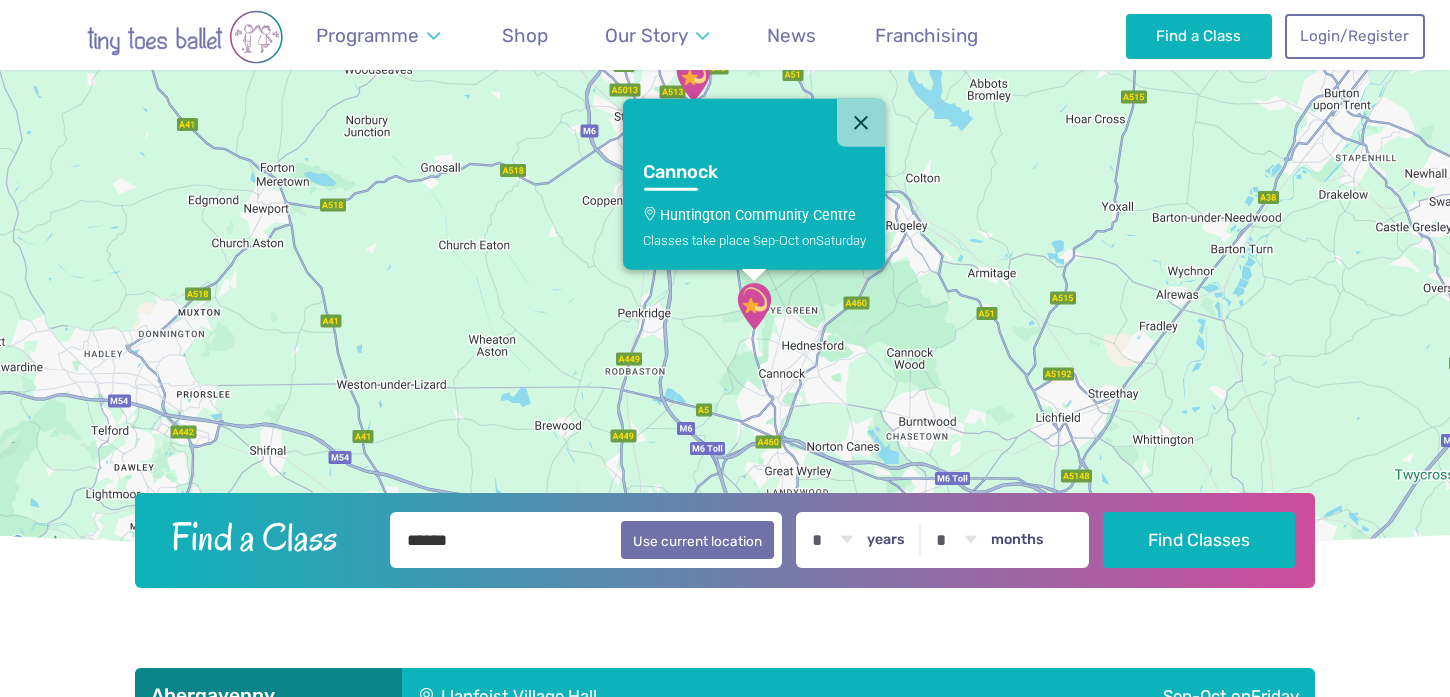 click on "Classes take place Sep-Oct on  Saturday" at bounding box center [754, 239] 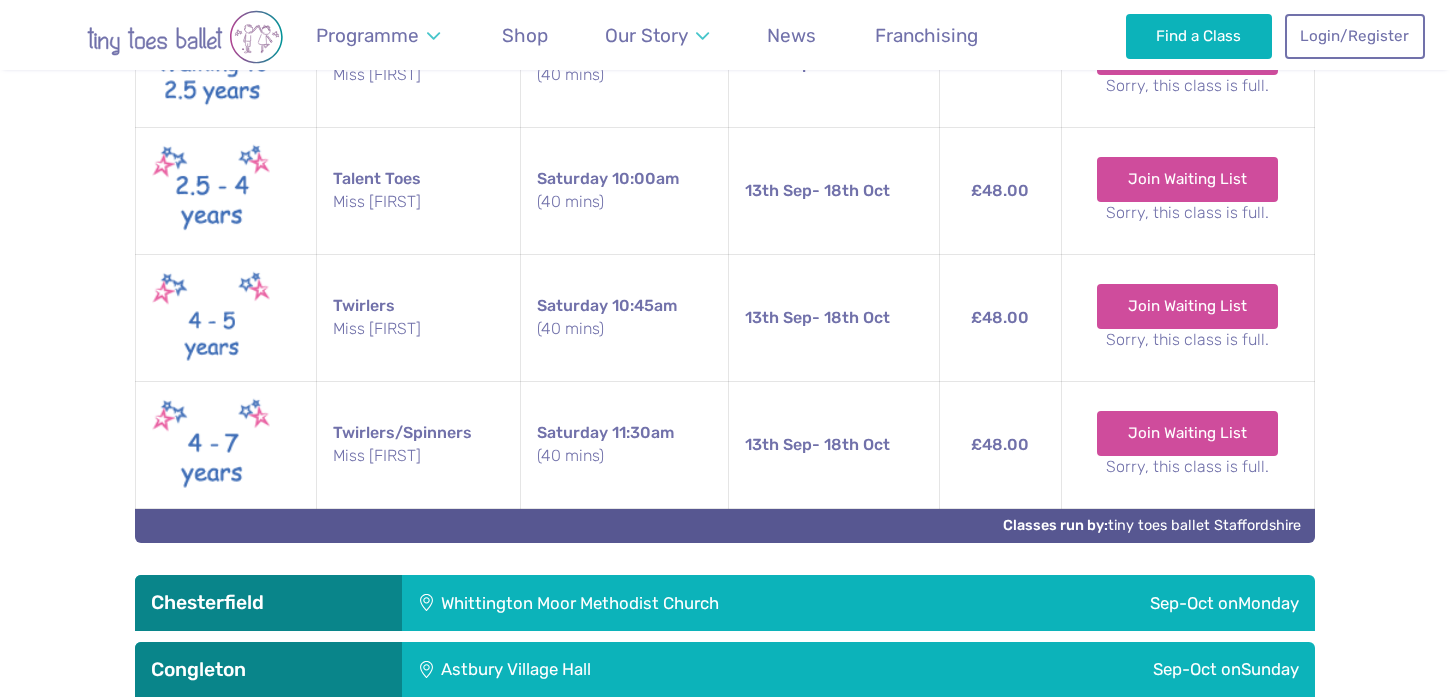 scroll, scrollTop: 2304, scrollLeft: 0, axis: vertical 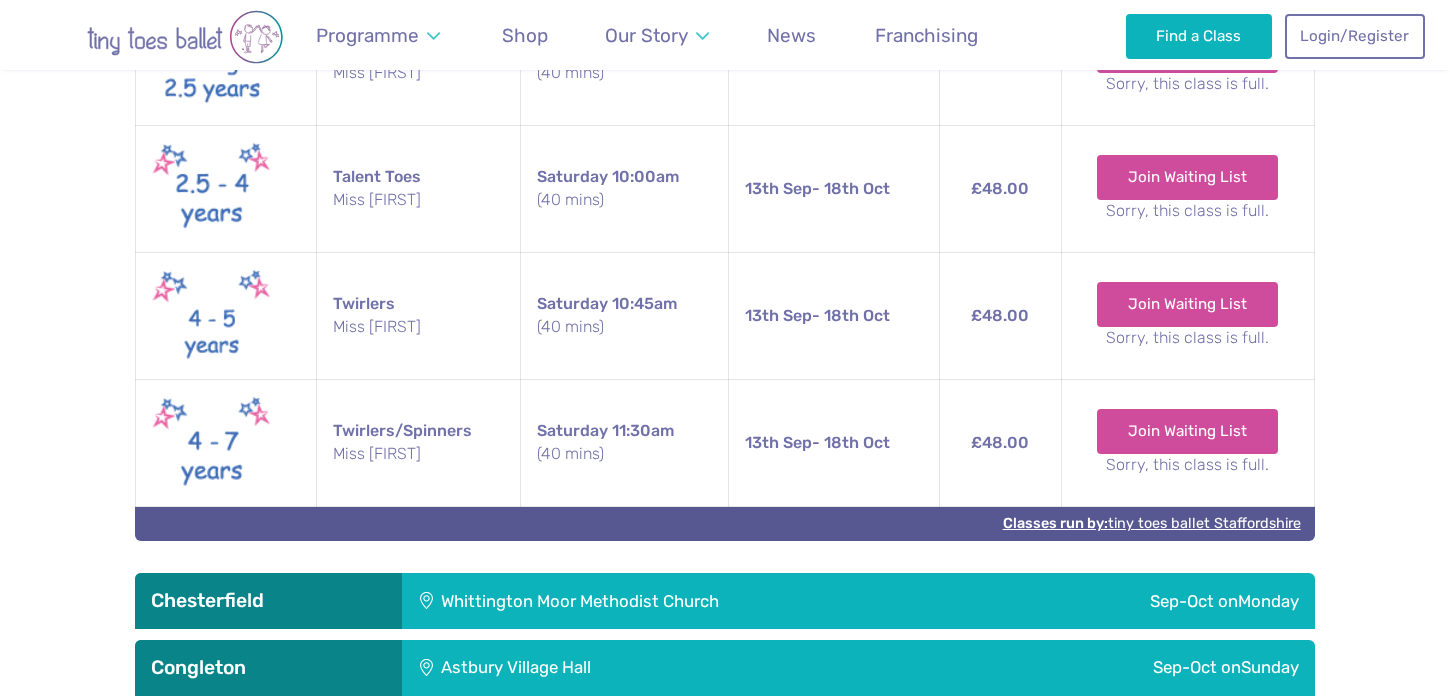 click on "Classes run by:  tiny toes ballet Staffordshire" at bounding box center (1152, 523) 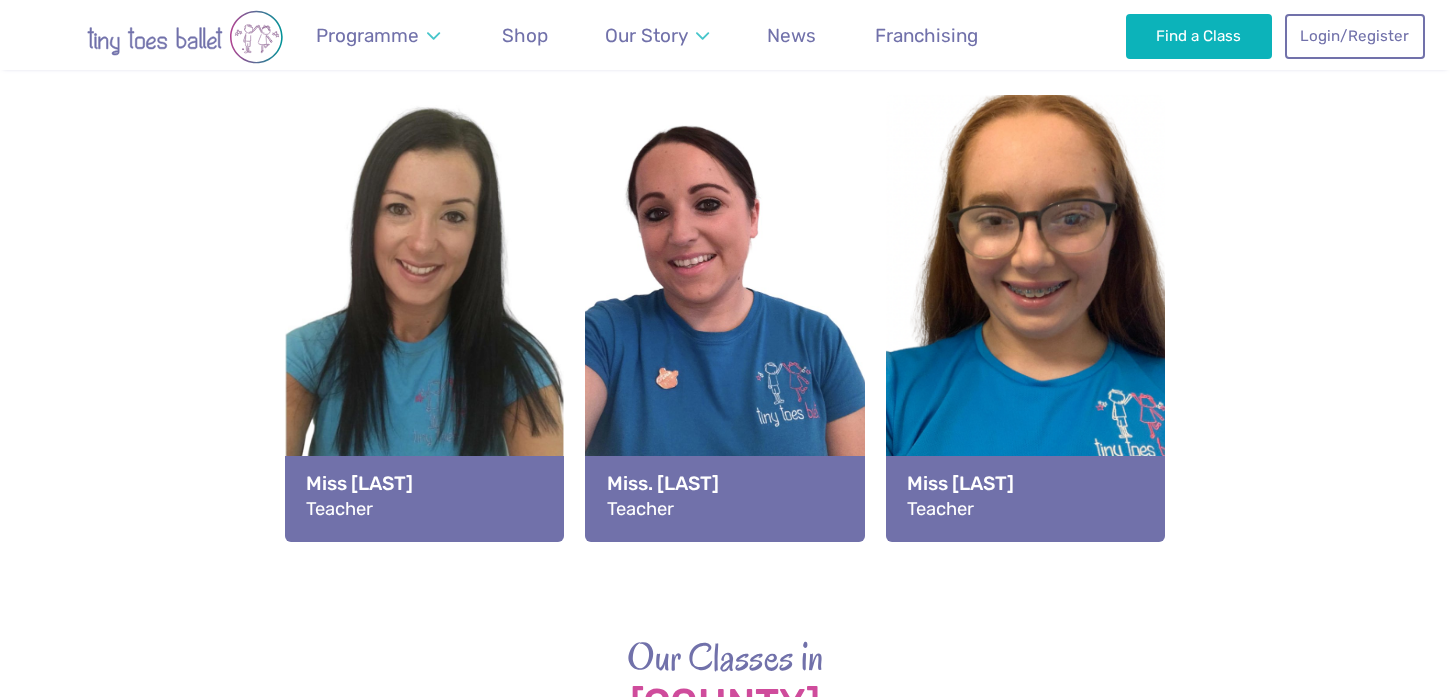 scroll, scrollTop: 2463, scrollLeft: 0, axis: vertical 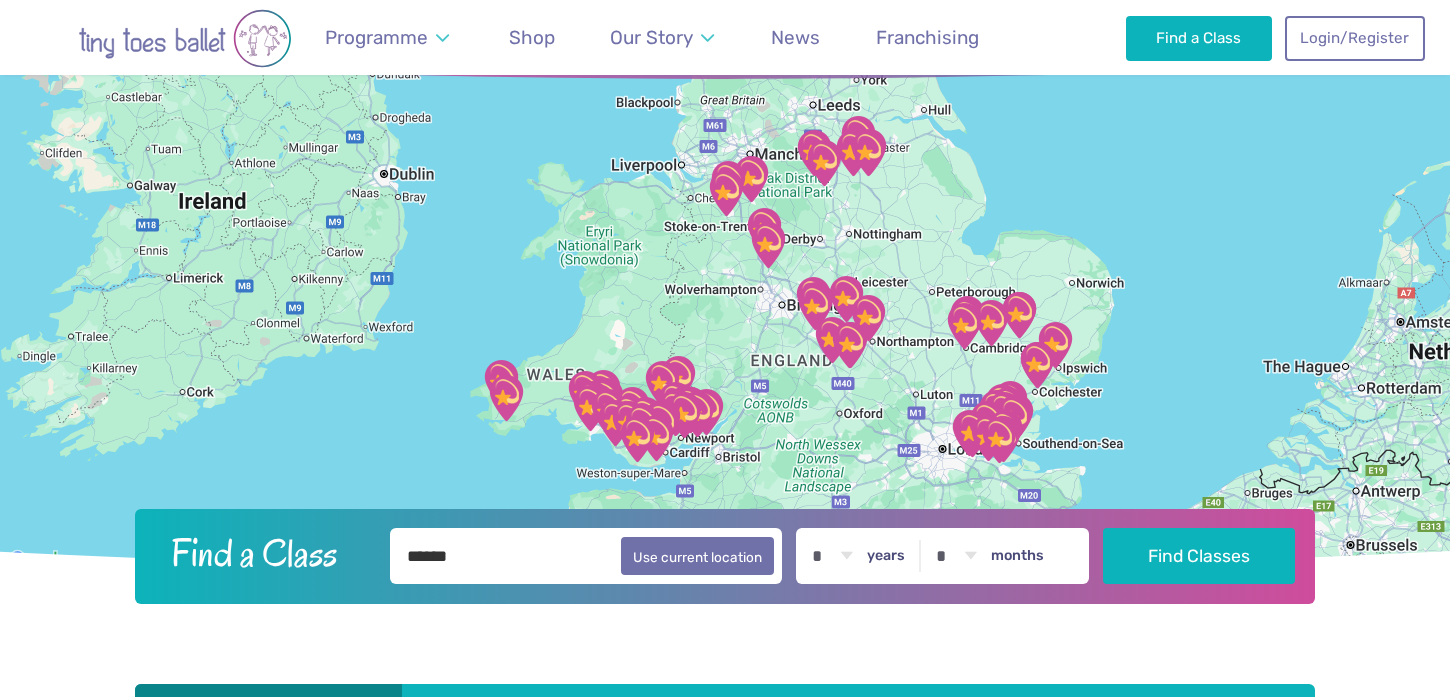 drag, startPoint x: 984, startPoint y: 443, endPoint x: 921, endPoint y: 367, distance: 98.71677 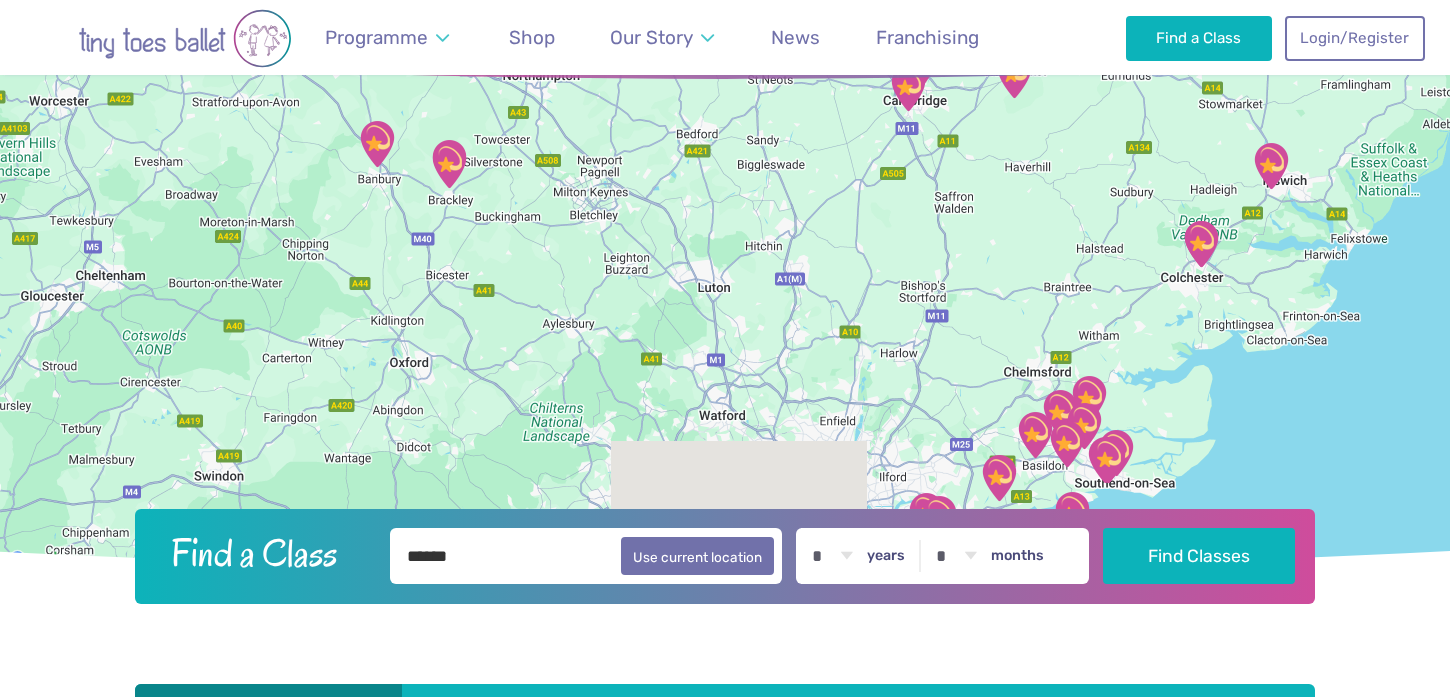 drag, startPoint x: 987, startPoint y: 435, endPoint x: 892, endPoint y: 180, distance: 272.1213 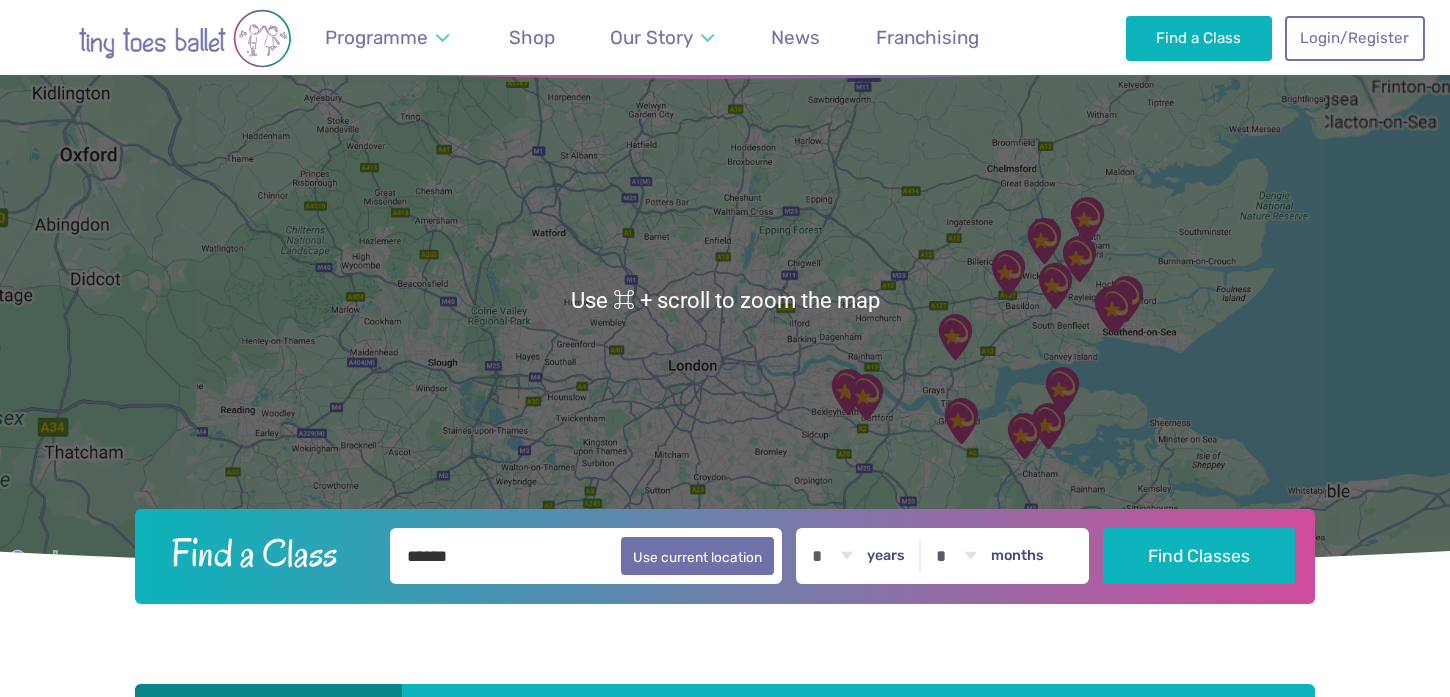 scroll, scrollTop: 64, scrollLeft: 0, axis: vertical 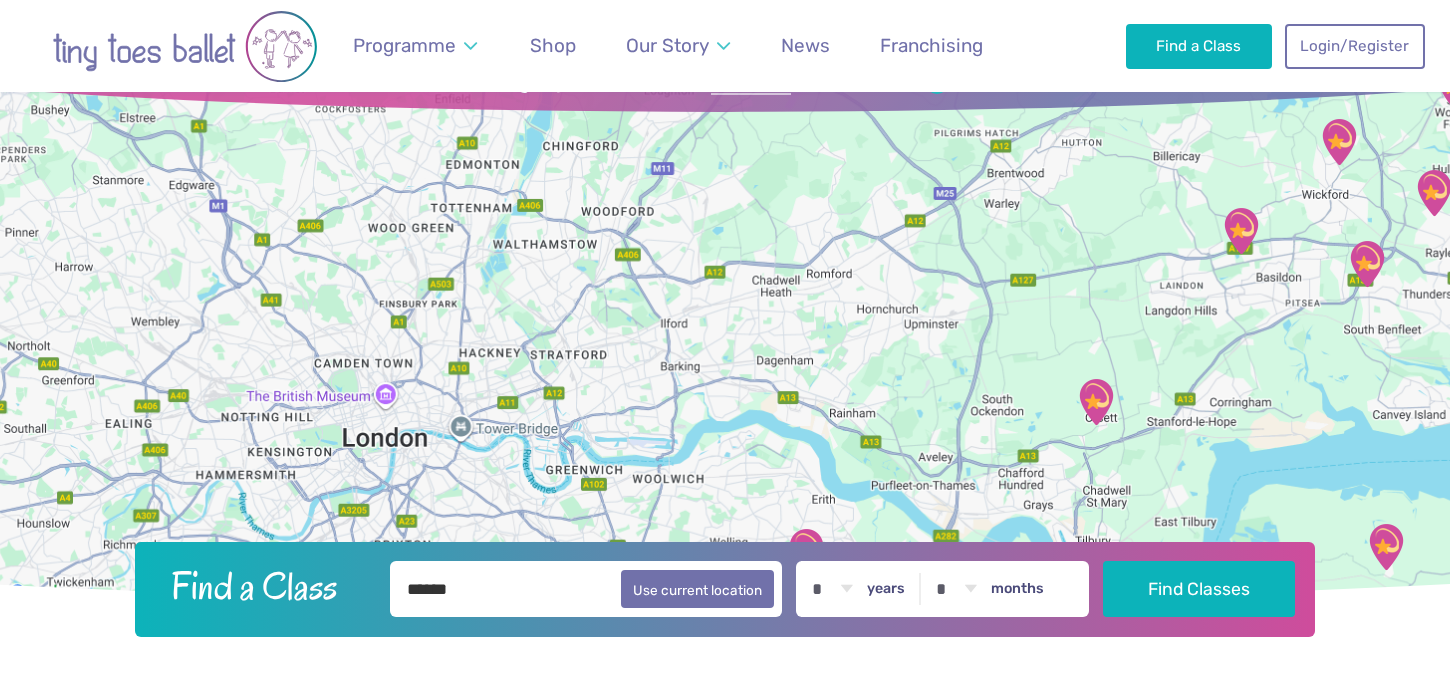 drag, startPoint x: 910, startPoint y: 367, endPoint x: 913, endPoint y: 119, distance: 248.01814 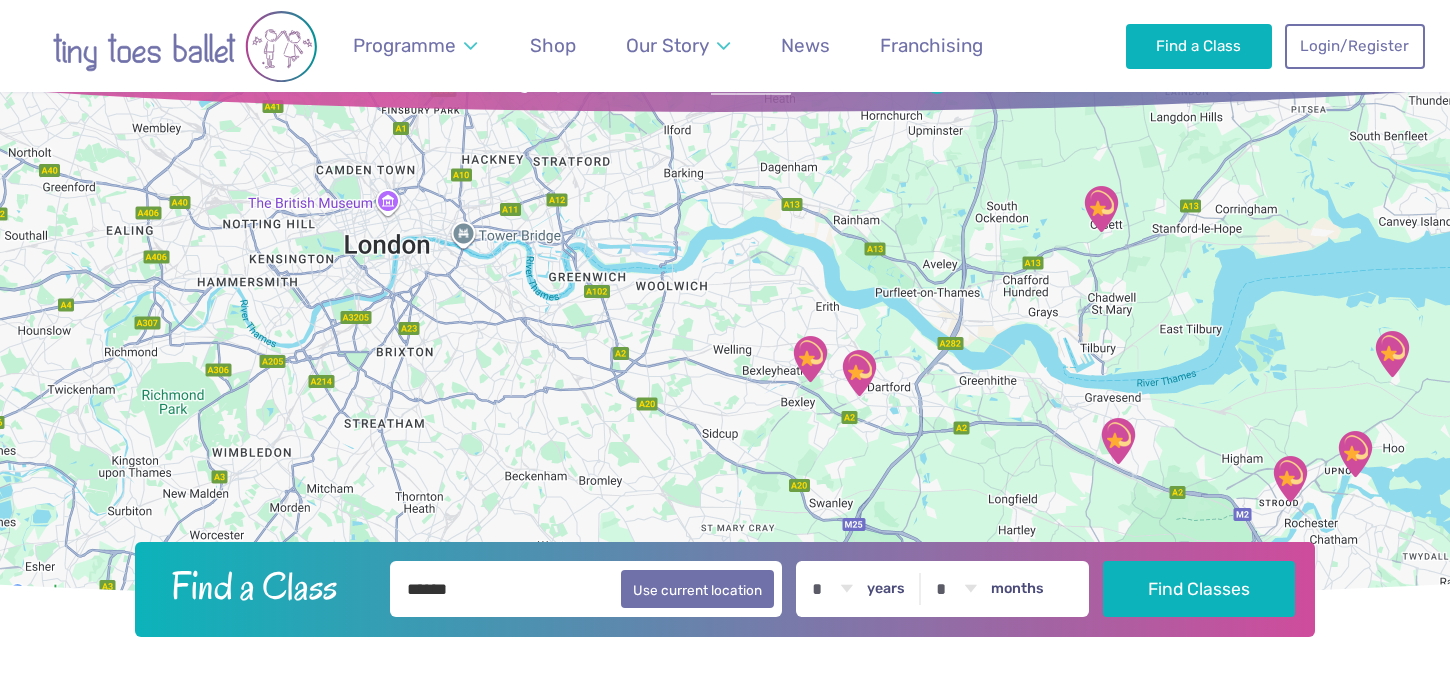 click at bounding box center [810, 359] 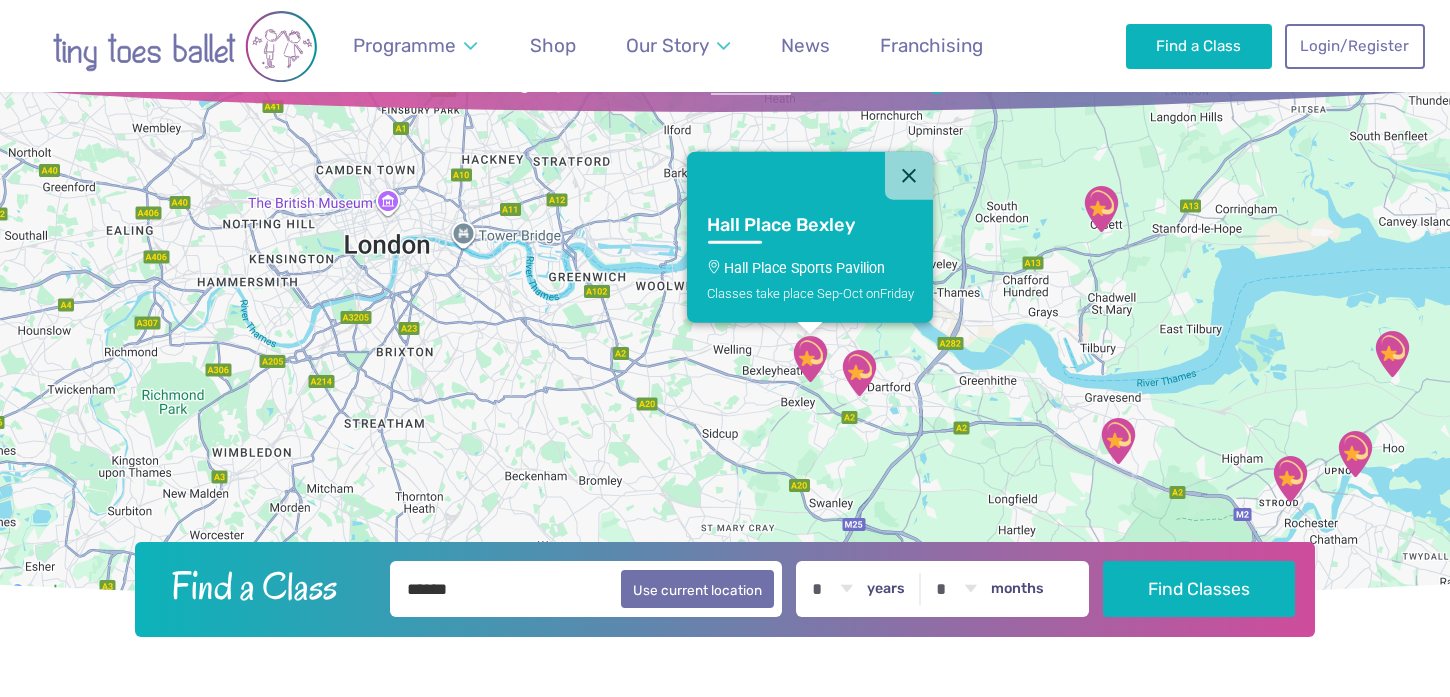 click on "Hall Place Bexley Hall Place Sports Pavilion Classes take place Sep-Oct on  Friday" at bounding box center (810, 261) 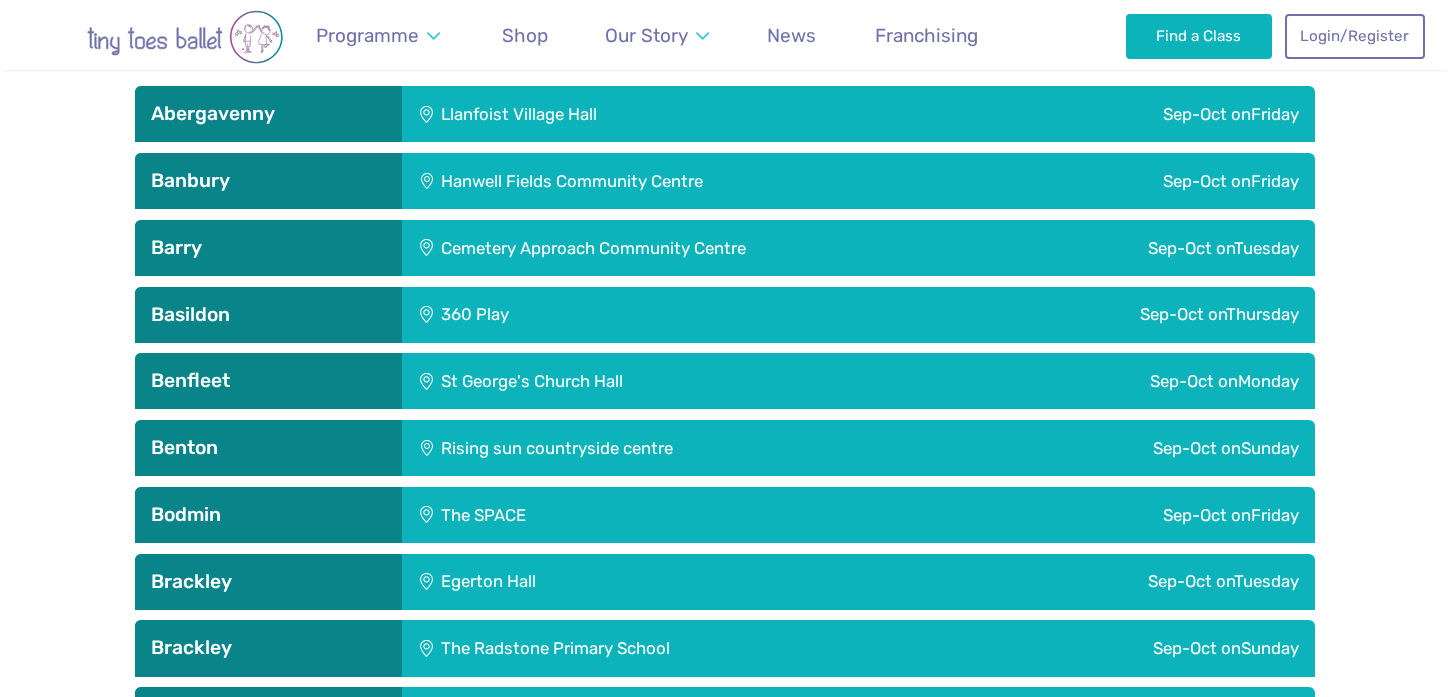 scroll, scrollTop: 0, scrollLeft: 0, axis: both 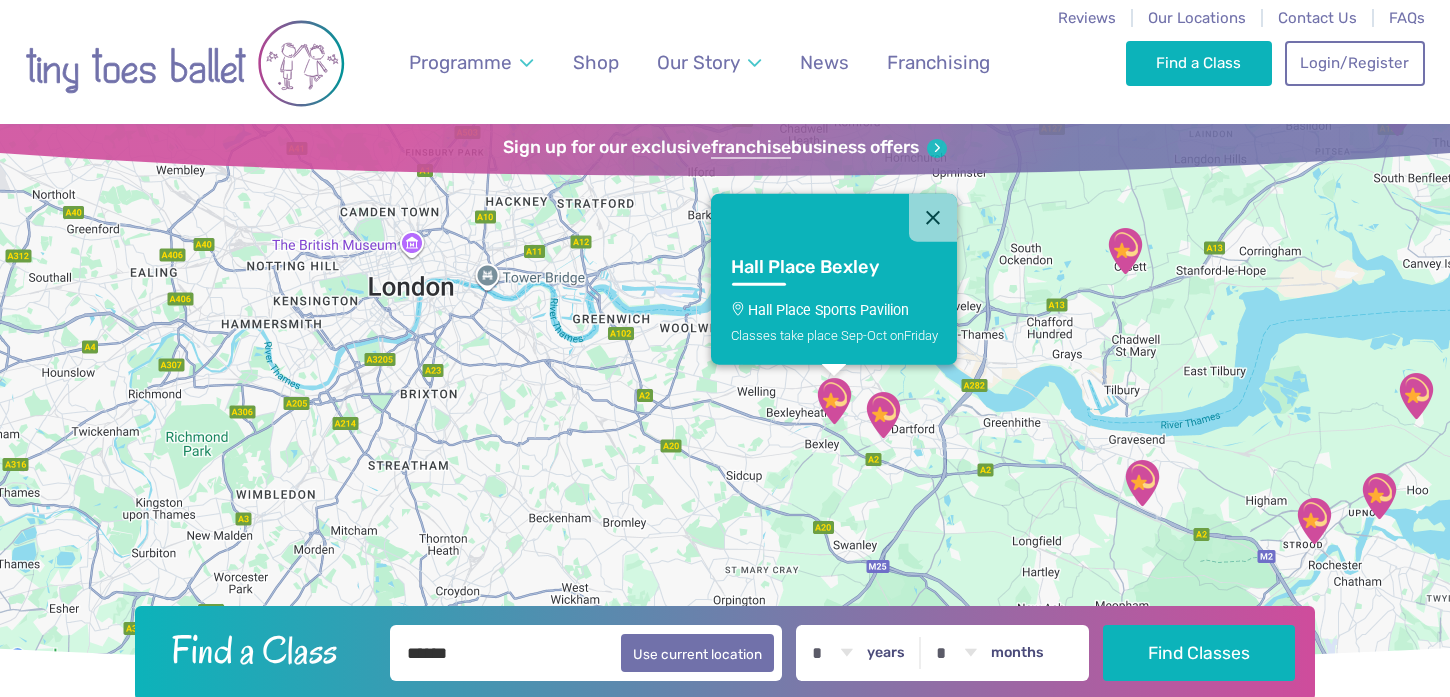 drag, startPoint x: 994, startPoint y: 401, endPoint x: 1018, endPoint y: 378, distance: 33.24154 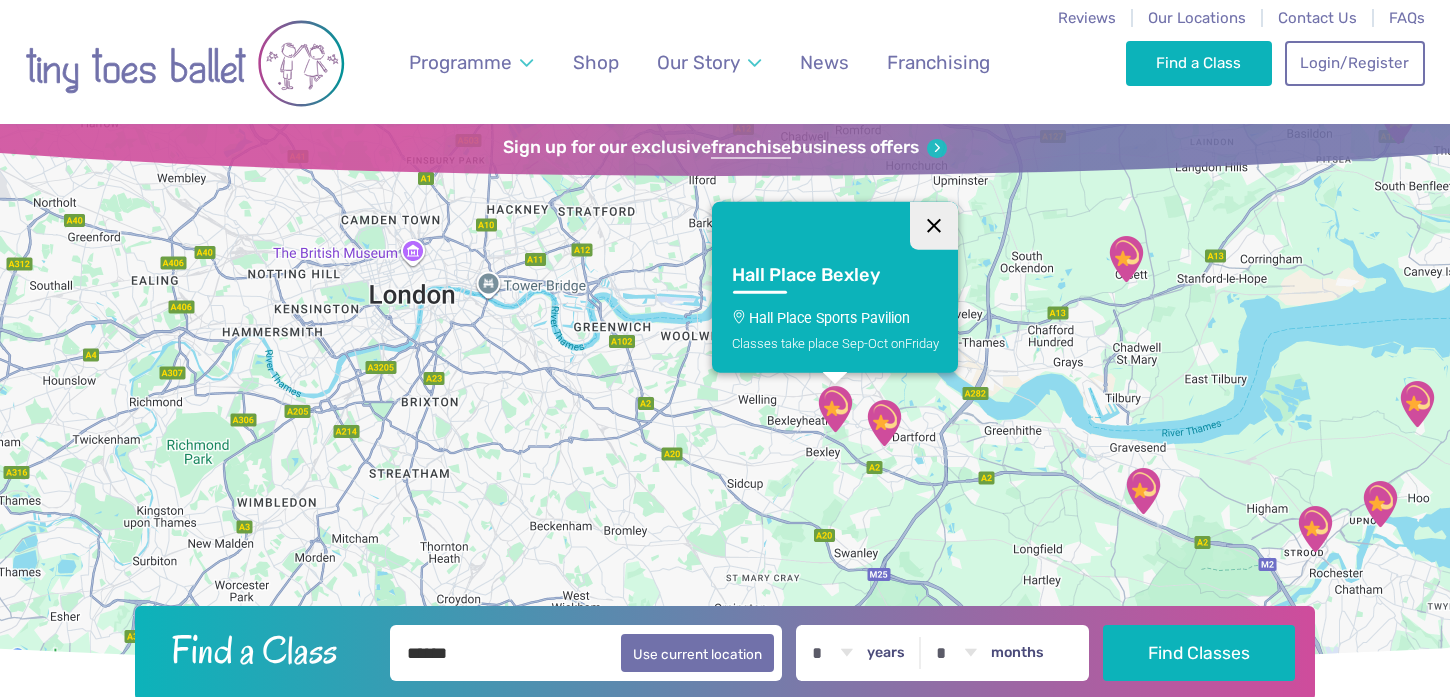 click at bounding box center [934, 226] 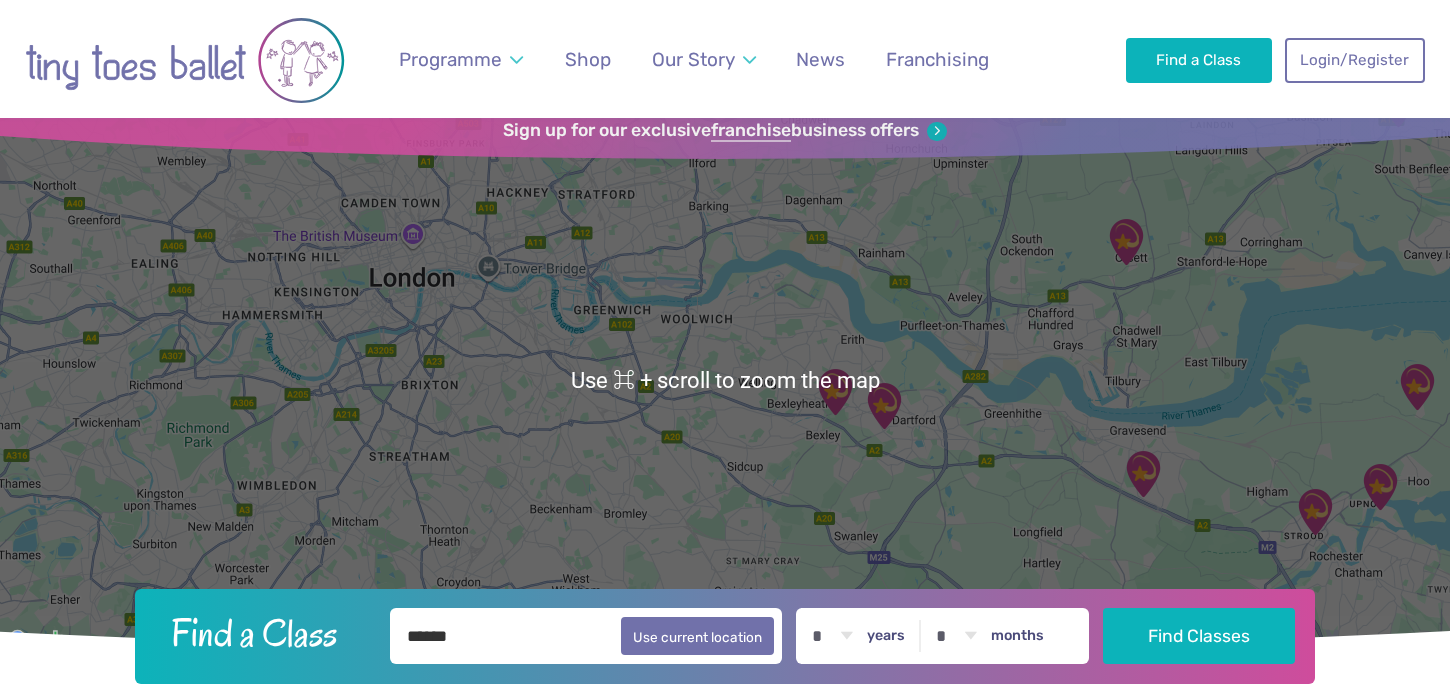 scroll, scrollTop: 12, scrollLeft: 0, axis: vertical 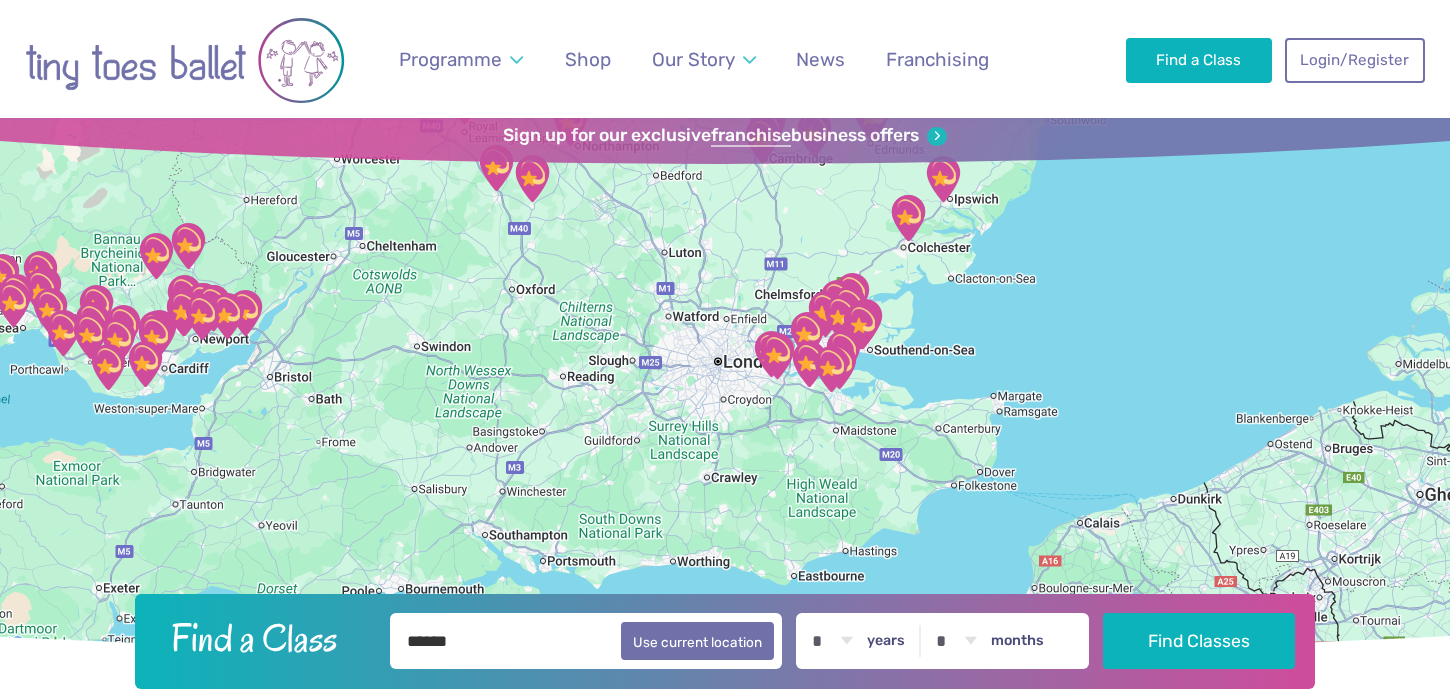 drag, startPoint x: 586, startPoint y: 300, endPoint x: 625, endPoint y: 294, distance: 39.45884 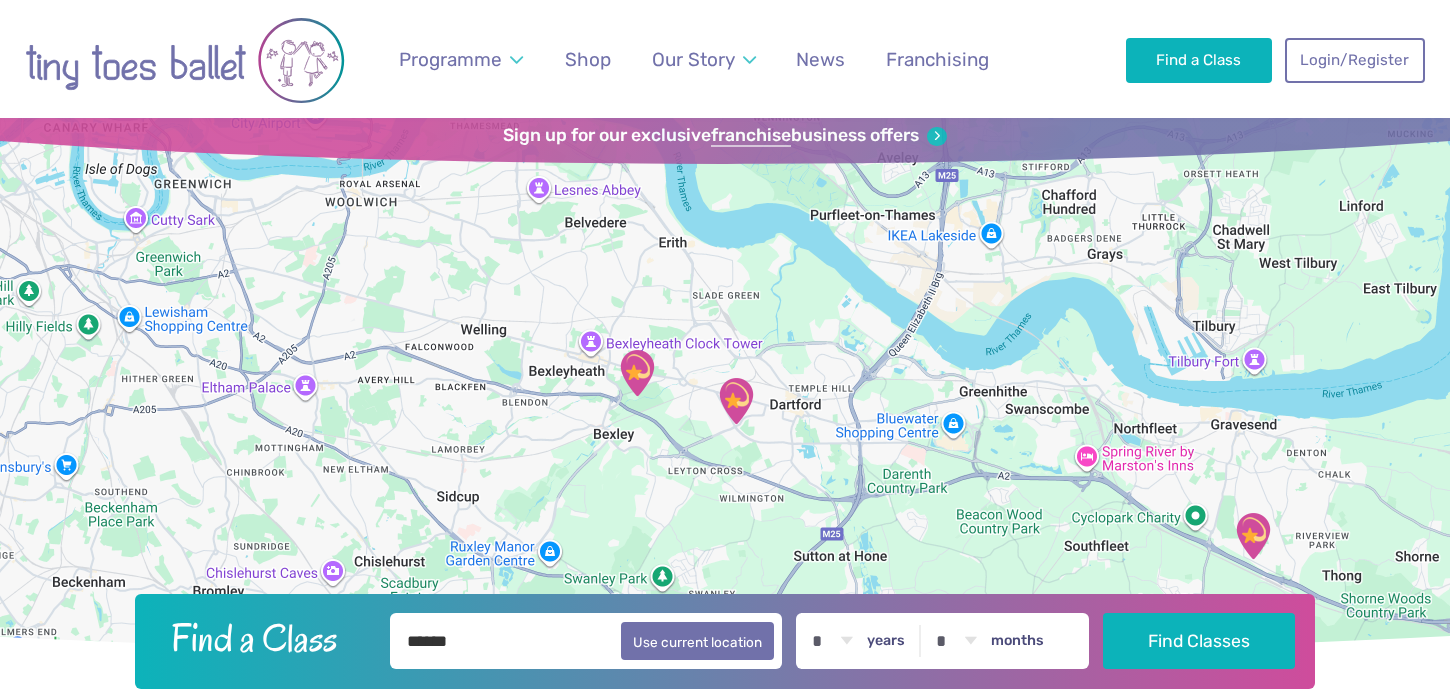 click at bounding box center [736, 401] 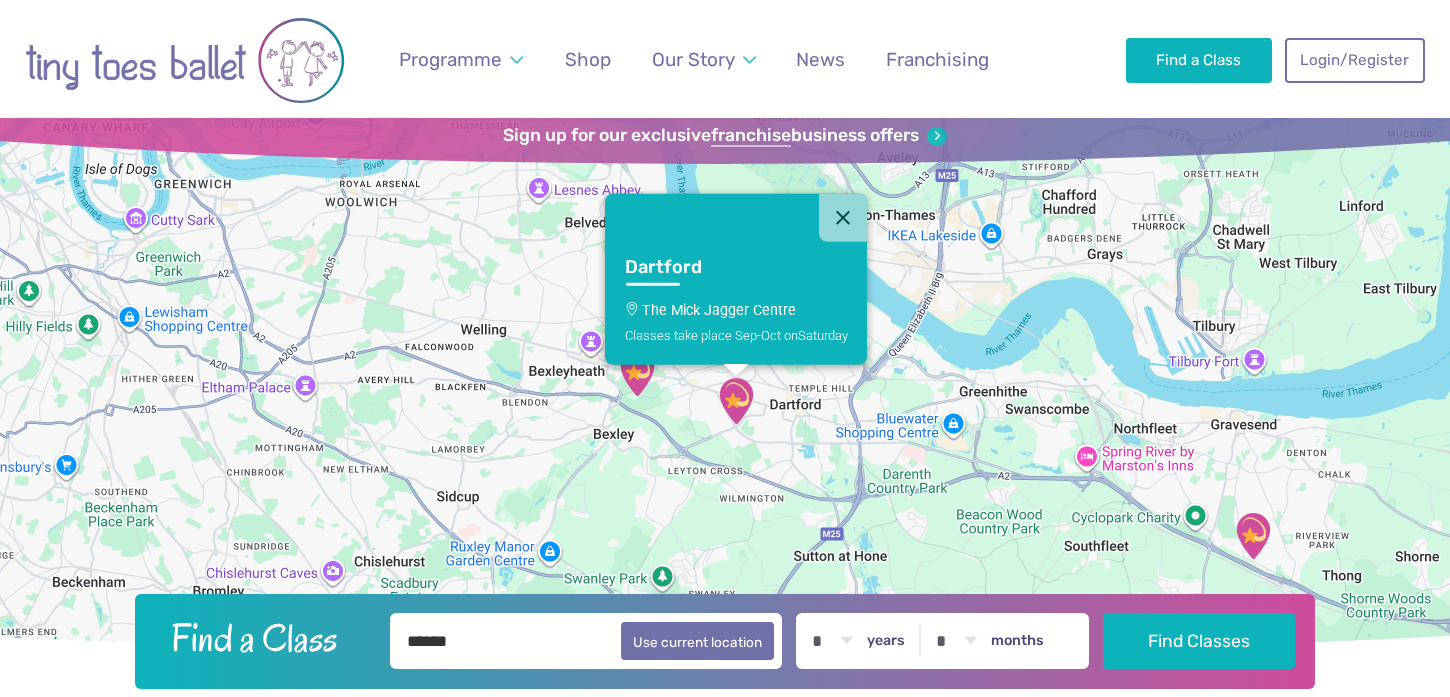 click on "Dartford The Mick Jagger Centre Classes take place Sep-Oct on  Saturday" at bounding box center [736, 303] 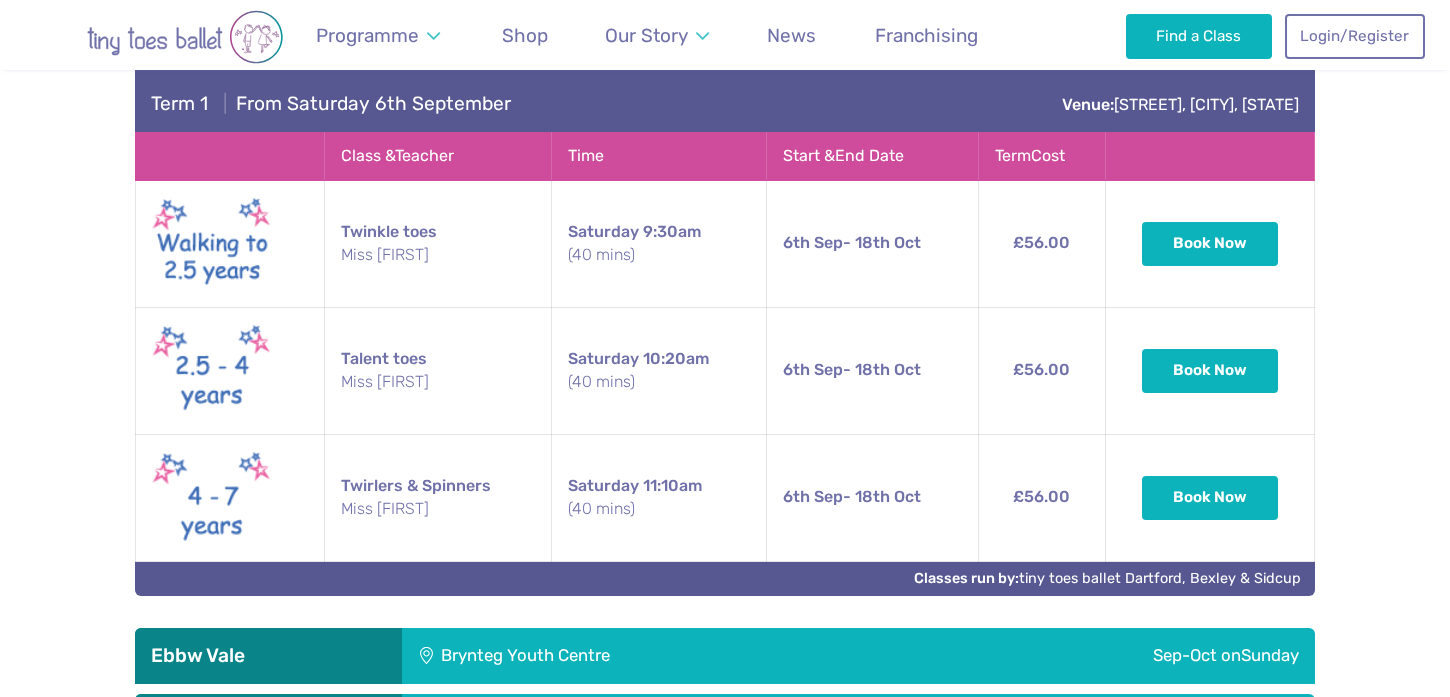 scroll, scrollTop: 2357, scrollLeft: 0, axis: vertical 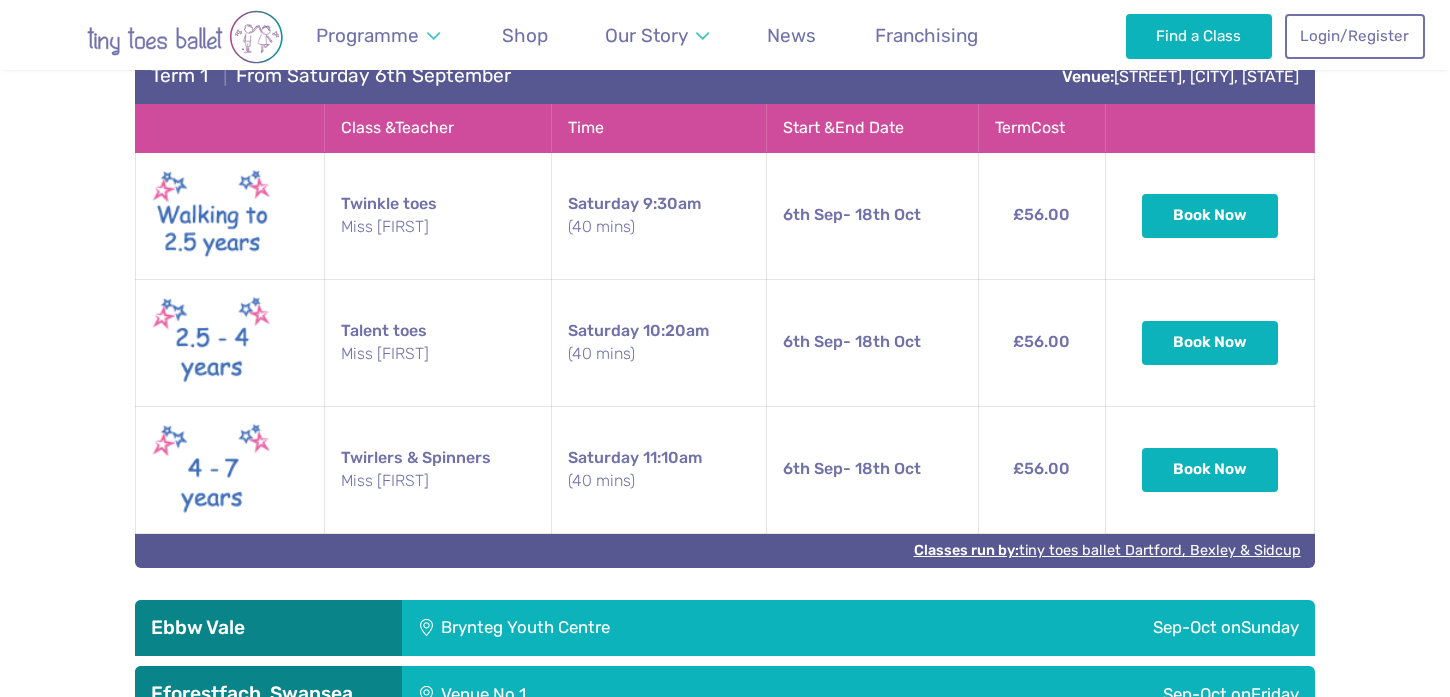 click on "Classes run by:  tiny toes ballet Dartford, Bexley & Sidcup" at bounding box center [1107, 550] 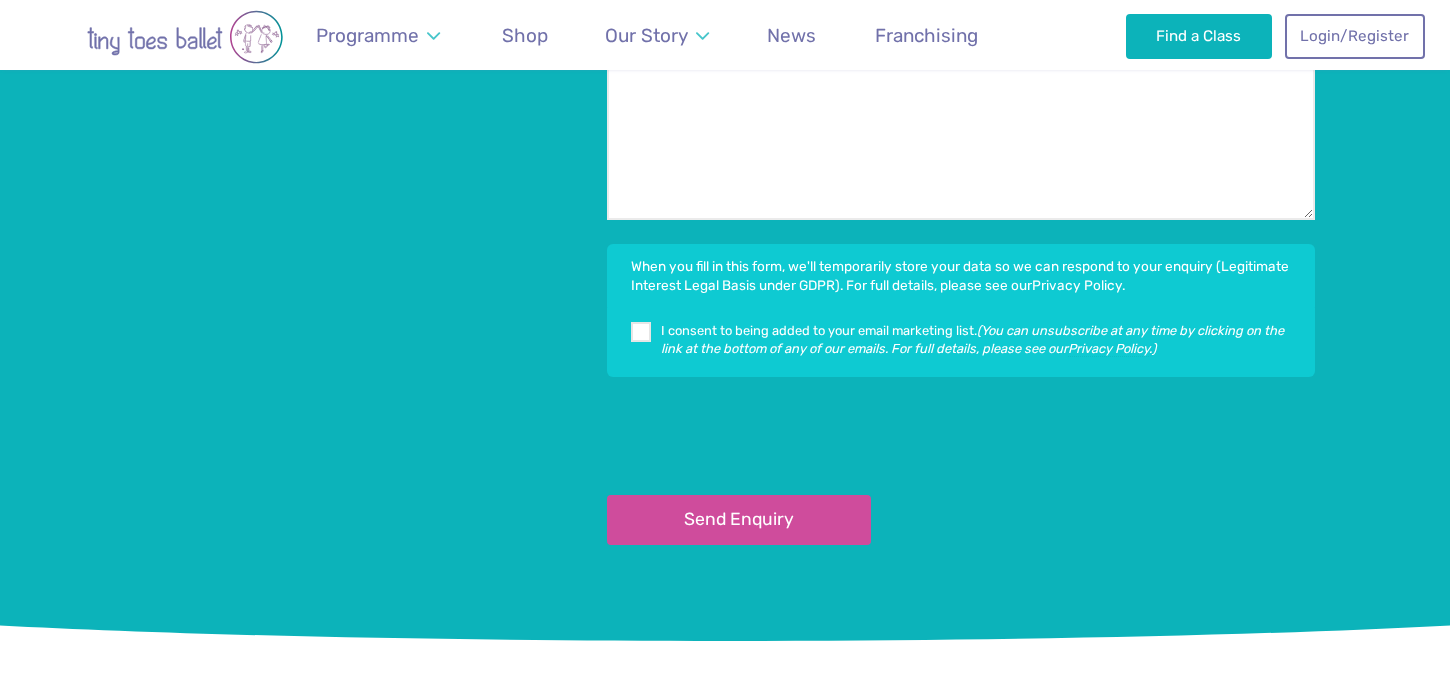 scroll, scrollTop: 3625, scrollLeft: 0, axis: vertical 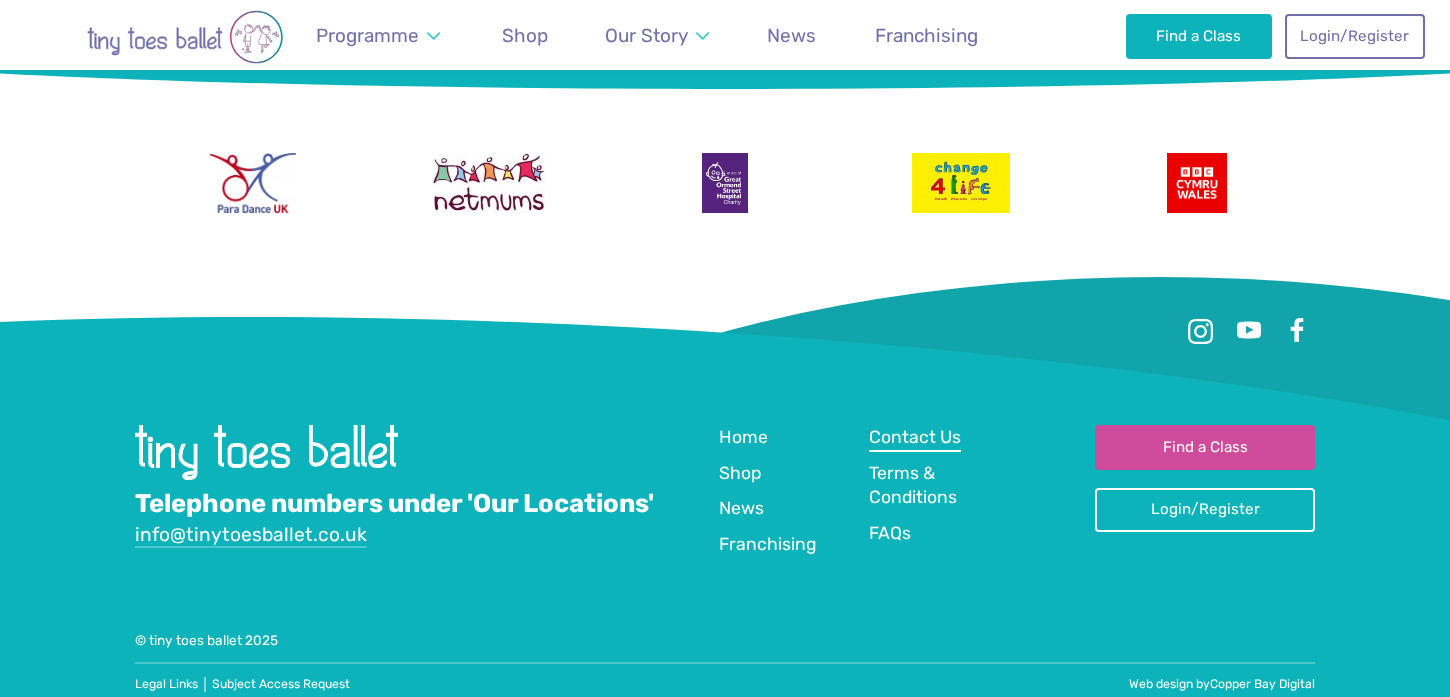 click on "Contact Us" at bounding box center [915, 437] 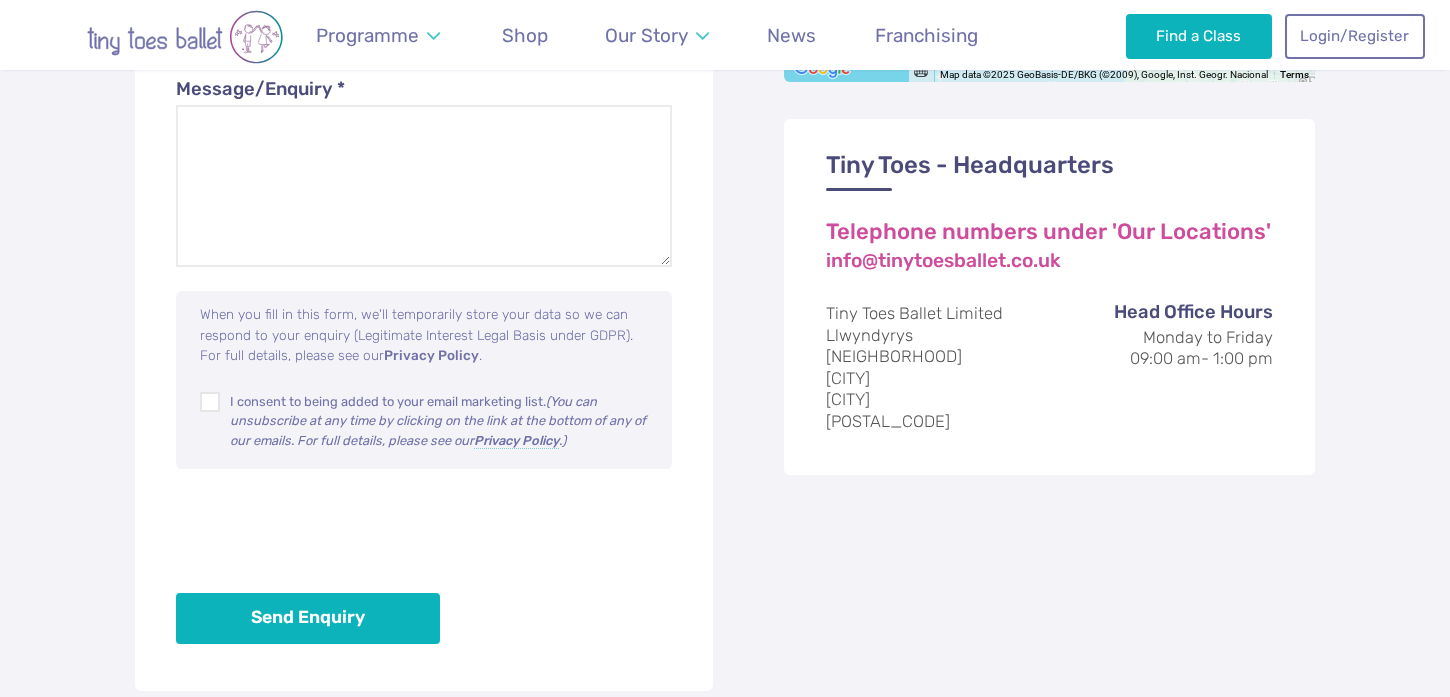 scroll, scrollTop: 1234, scrollLeft: 0, axis: vertical 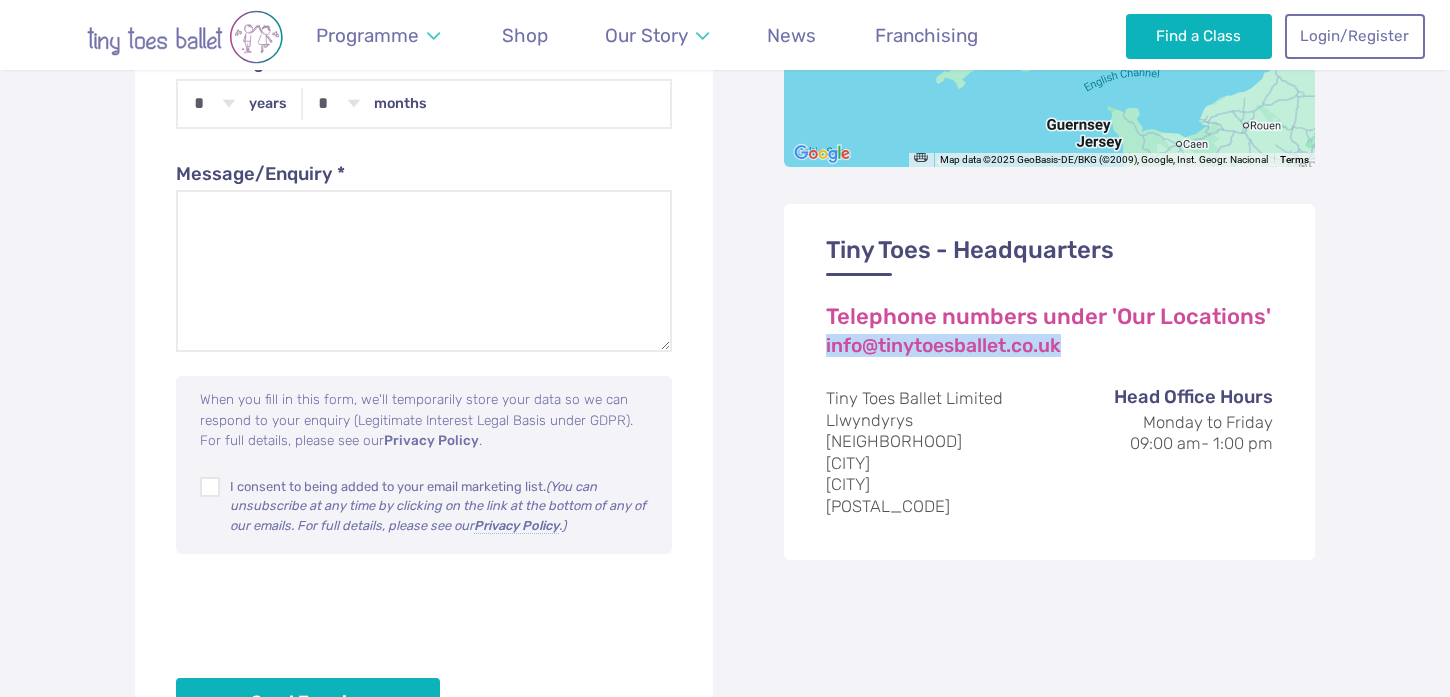 drag, startPoint x: 1084, startPoint y: 350, endPoint x: 811, endPoint y: 350, distance: 273 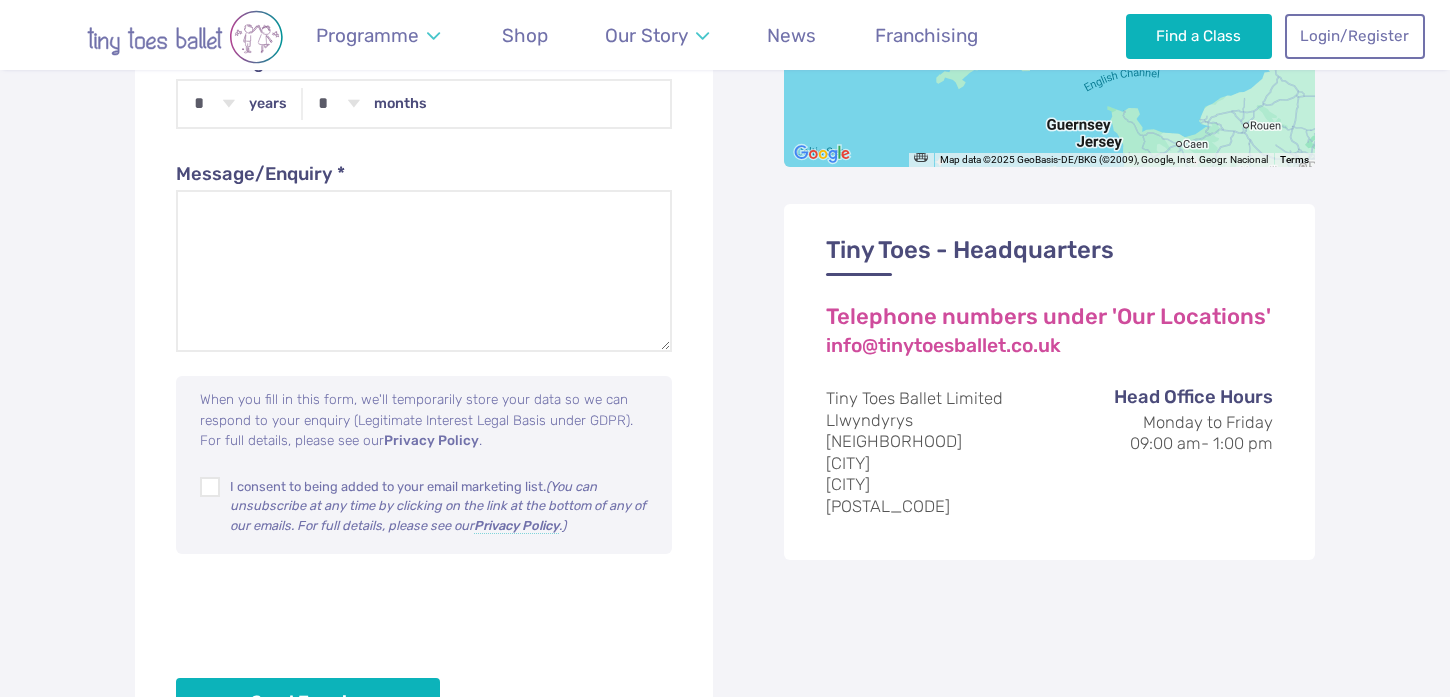 click on "← Move left → Move right ↑ Move up ↓ Move down + Zoom in - Zoom out Home Jump left by 75% End Jump right by 75% Page Up Jump up by 75% Page Down Jump down by 75% Map Data Map data ©2025 GeoBasis-DE/BKG (©2009), Google, Inst. Geogr. Nacional Map data ©2025 GeoBasis-DE/BKG (©2009), Google, Inst. Geogr. Nacional 100 km  Click to toggle between metric and imperial units Terms Report a map error
Full Name *
Email
Contact Number
Select your Area
********* *******" at bounding box center [725, 171] 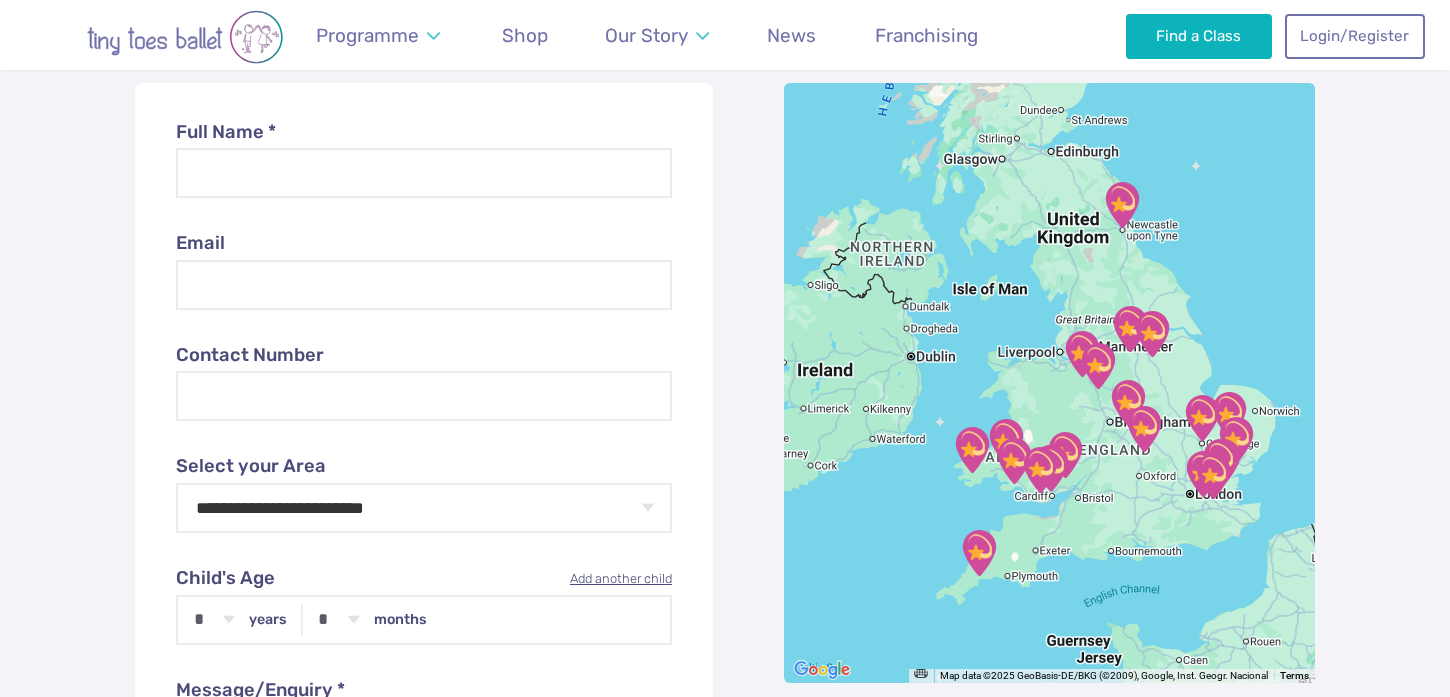 scroll, scrollTop: 715, scrollLeft: 0, axis: vertical 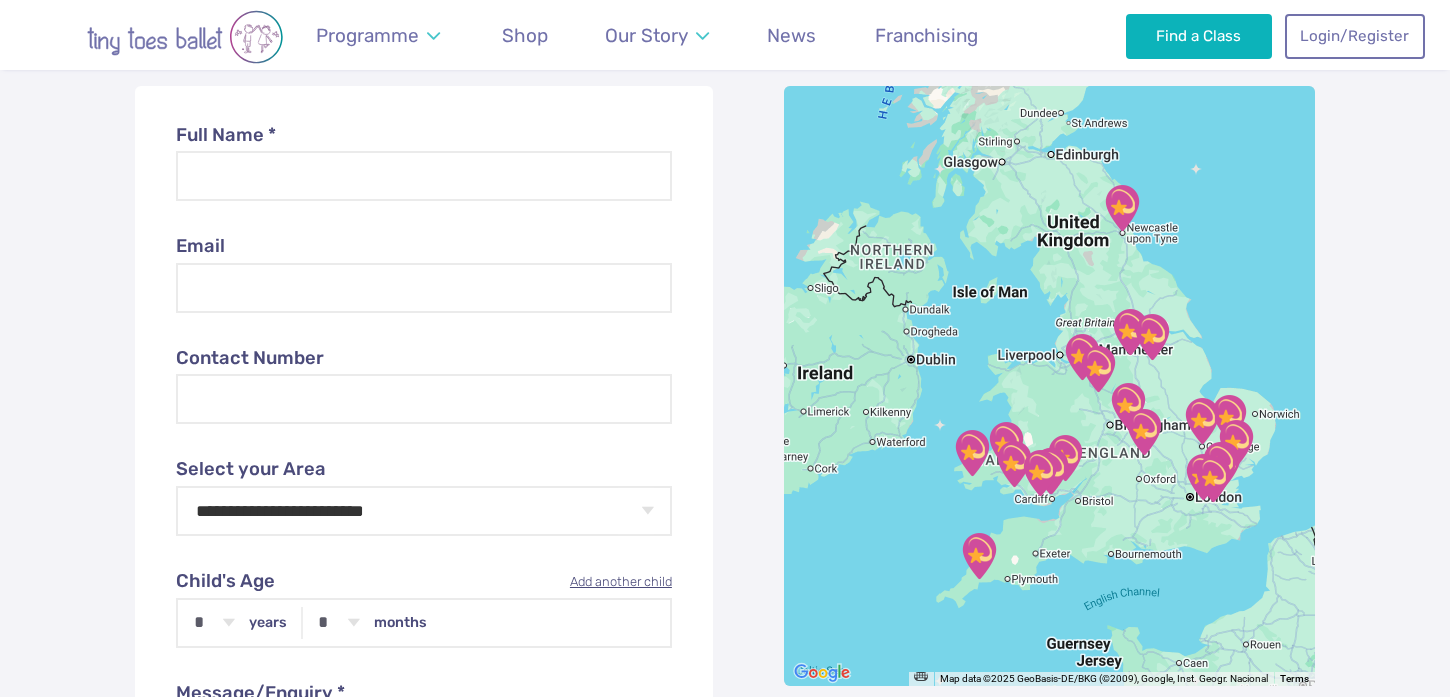 click at bounding box center (1122, 208) 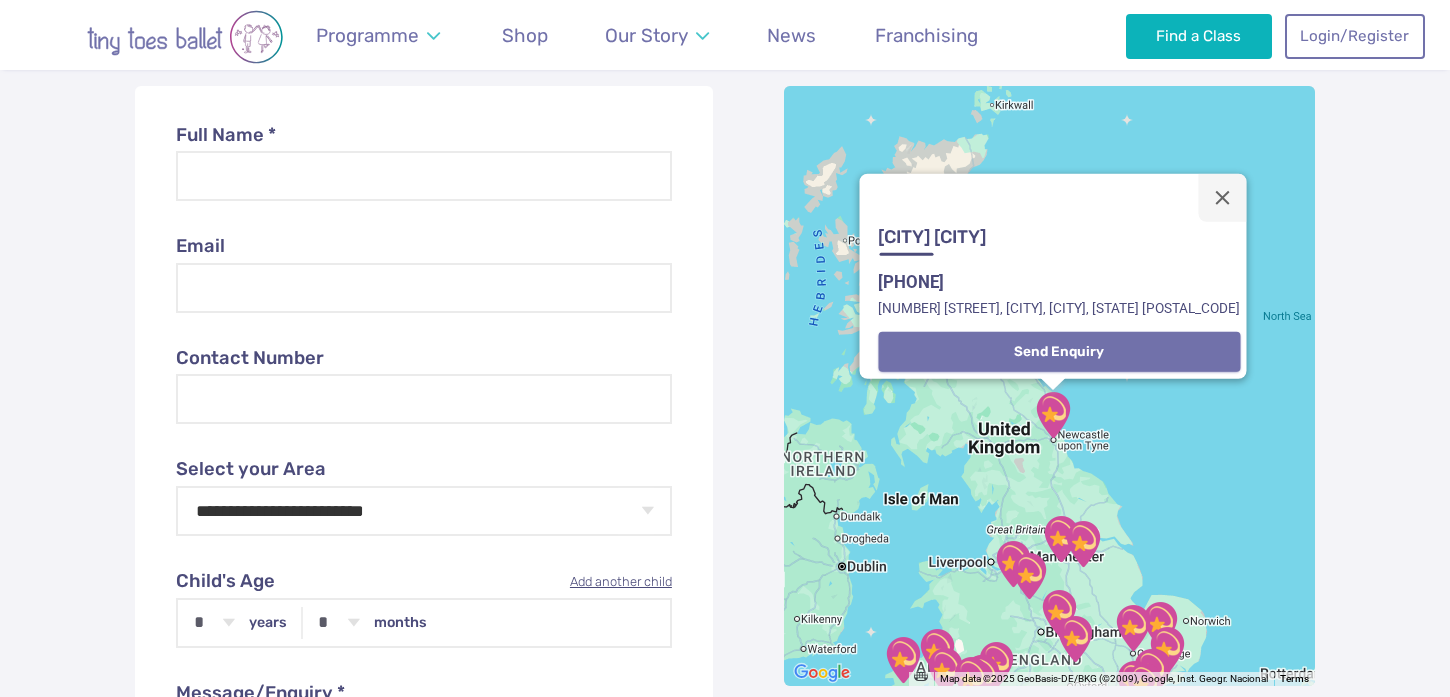 click on "Send Enquiry" at bounding box center [1059, 352] 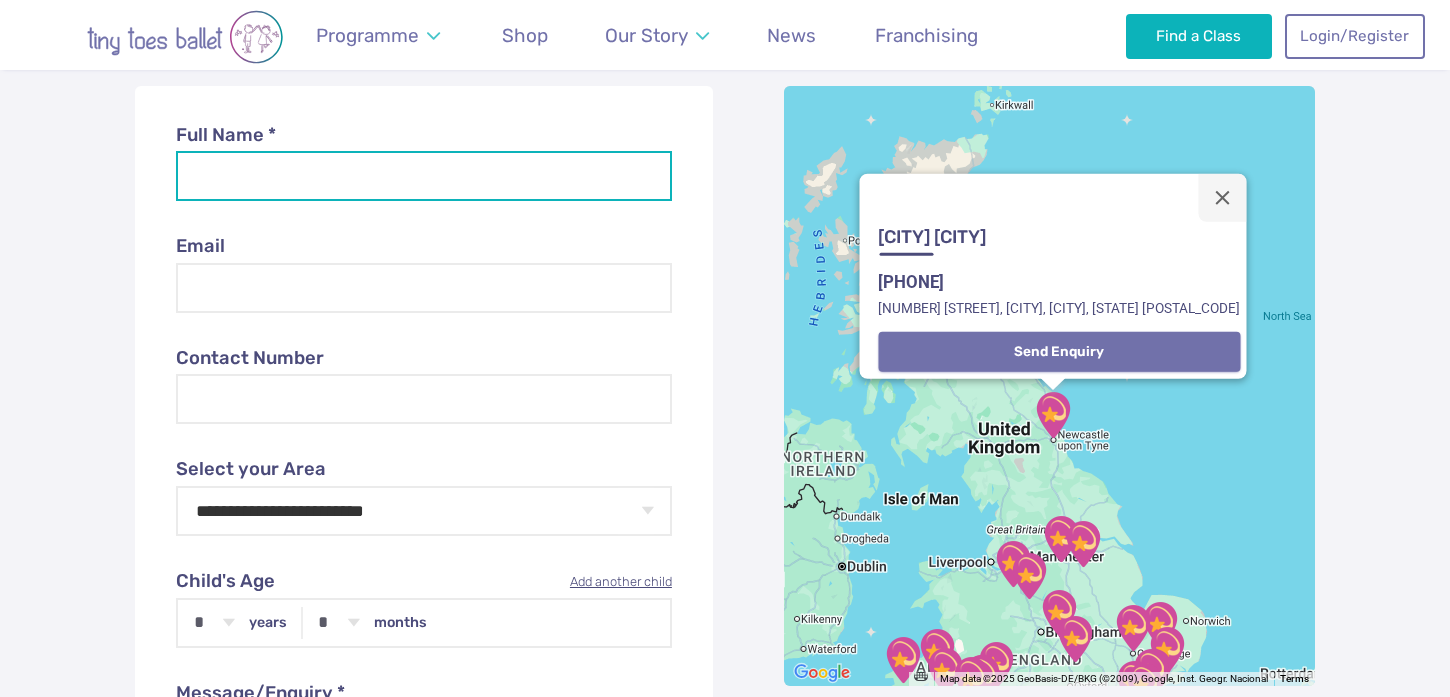 select on "**" 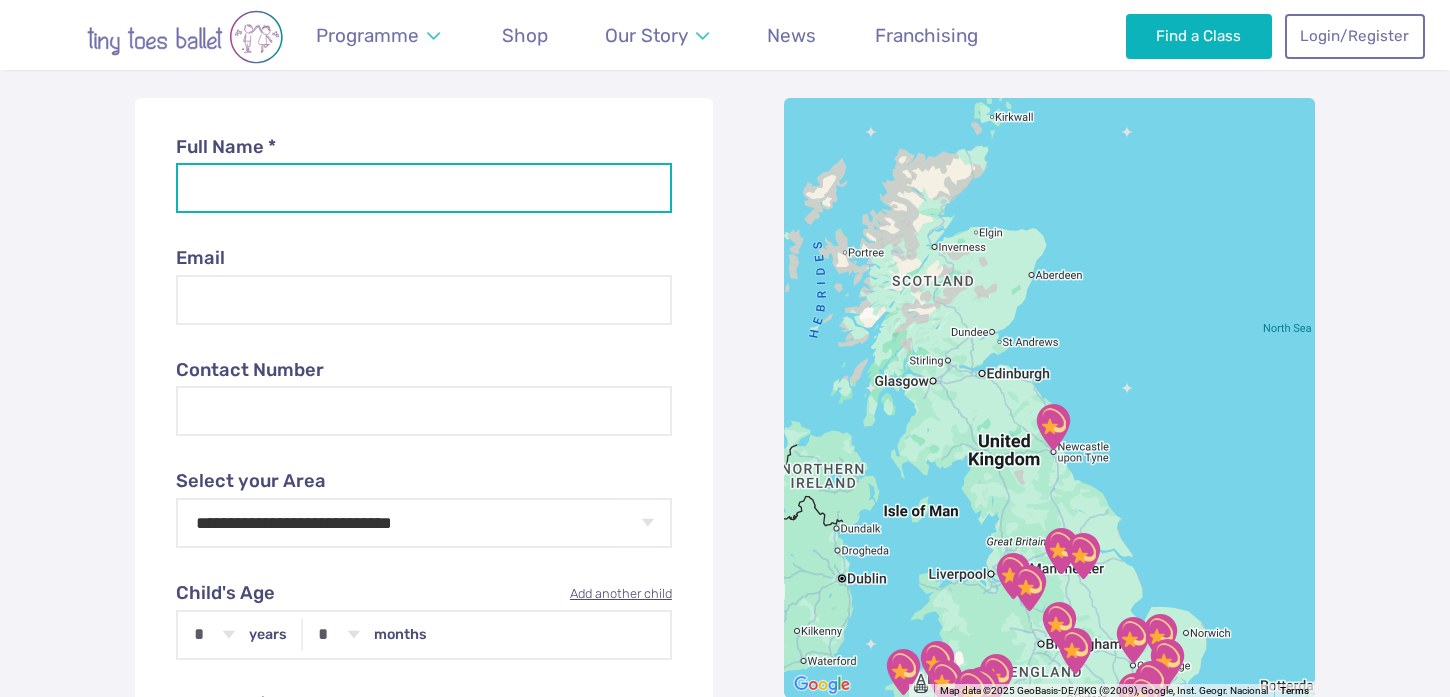 scroll, scrollTop: 701, scrollLeft: 0, axis: vertical 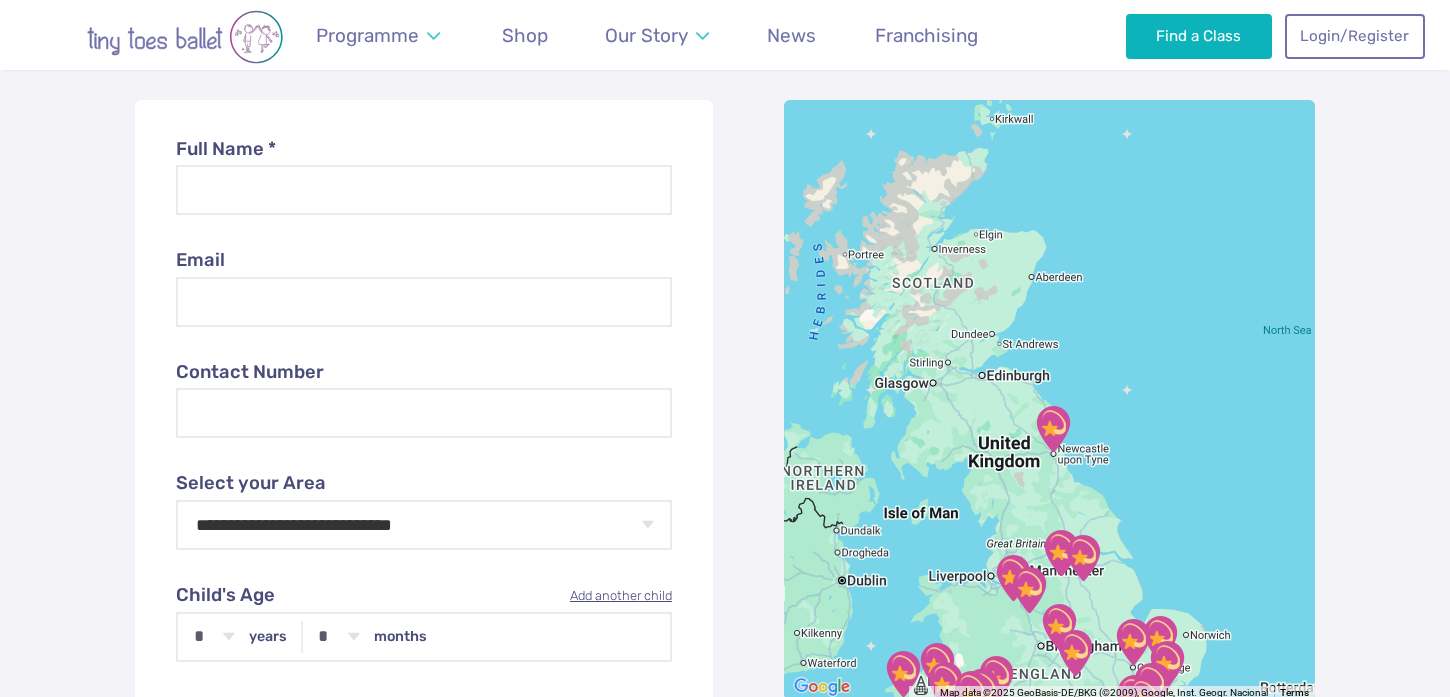 click at bounding box center (1053, 429) 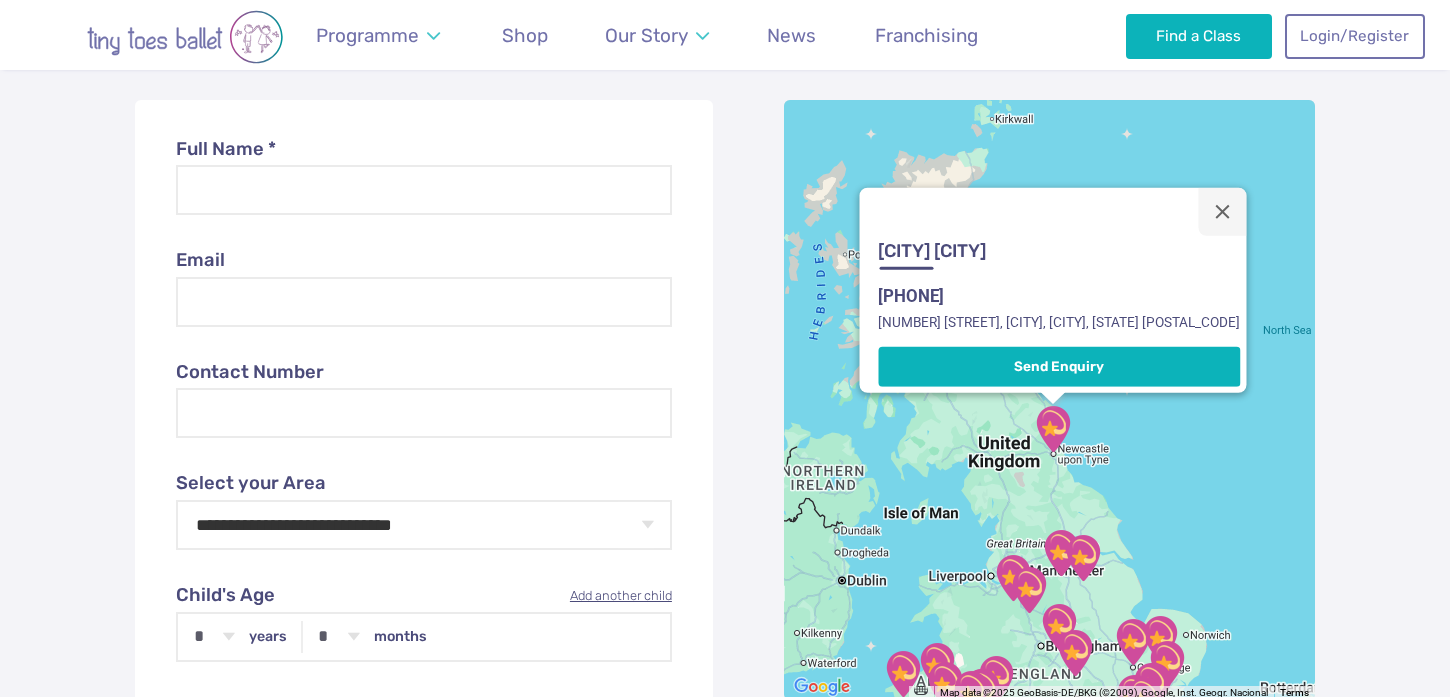 click on "[CITY] [CITY]" at bounding box center (1041, 251) 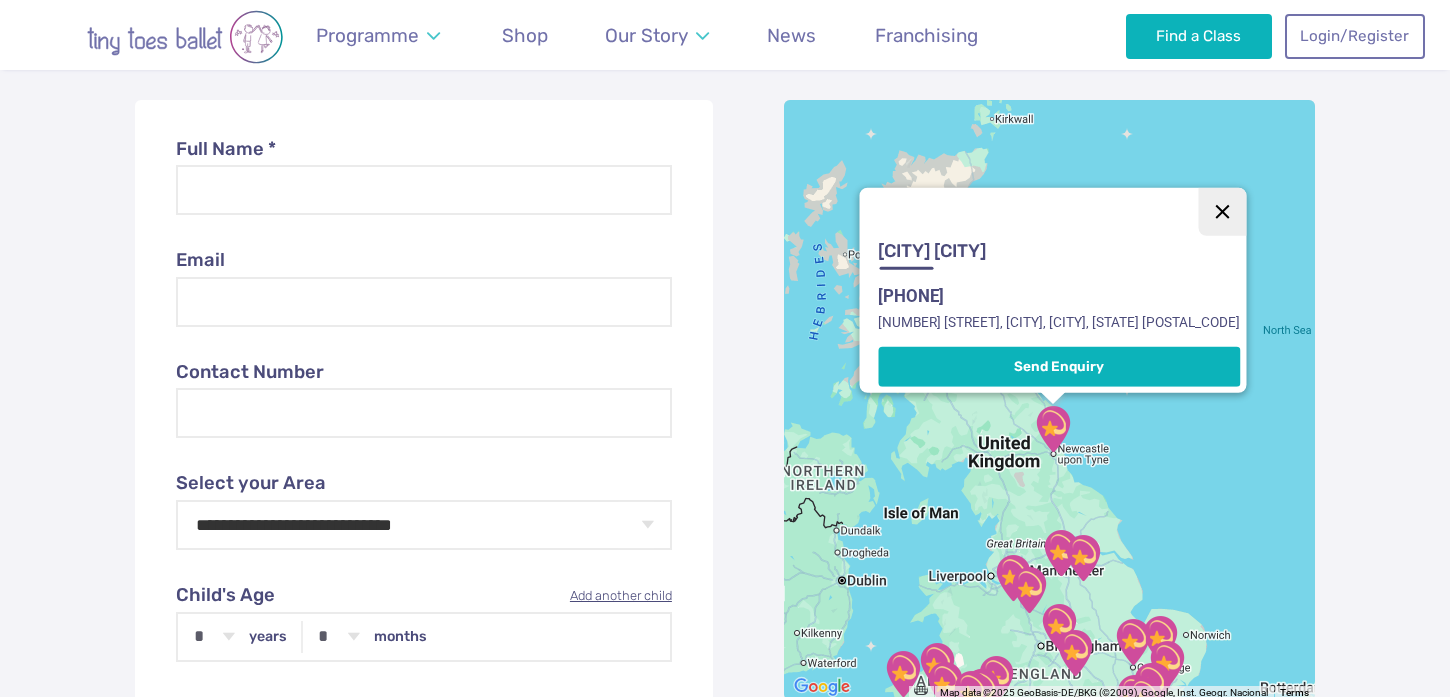 click at bounding box center [1222, 212] 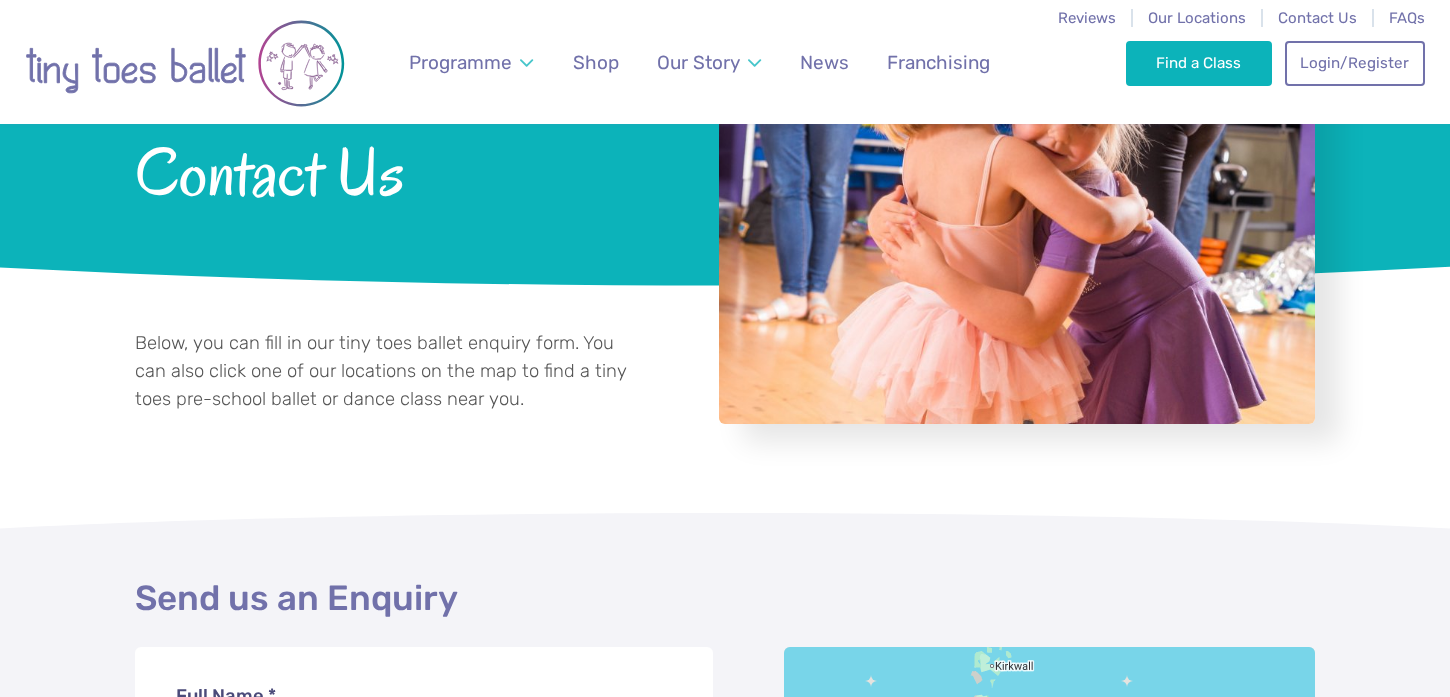 scroll, scrollTop: 0, scrollLeft: 0, axis: both 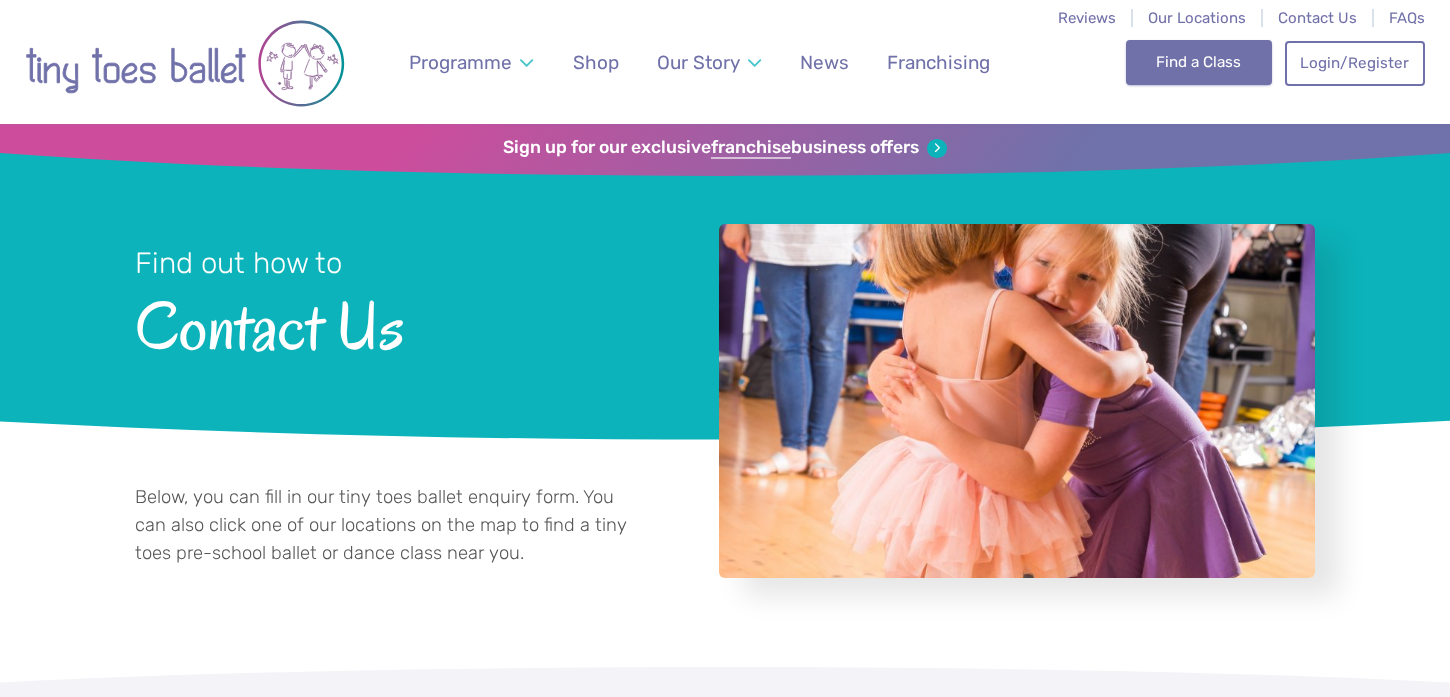 click on "Find a Class" at bounding box center (1199, 62) 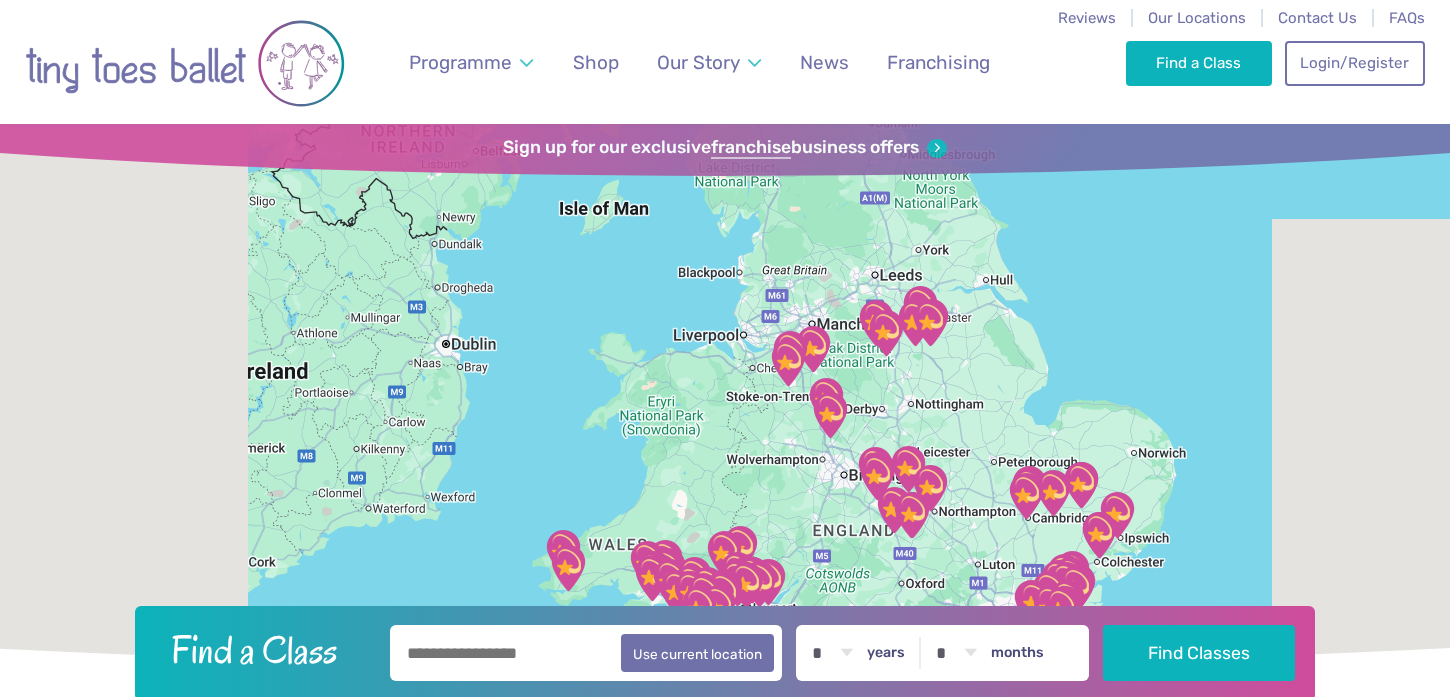 scroll, scrollTop: 0, scrollLeft: 0, axis: both 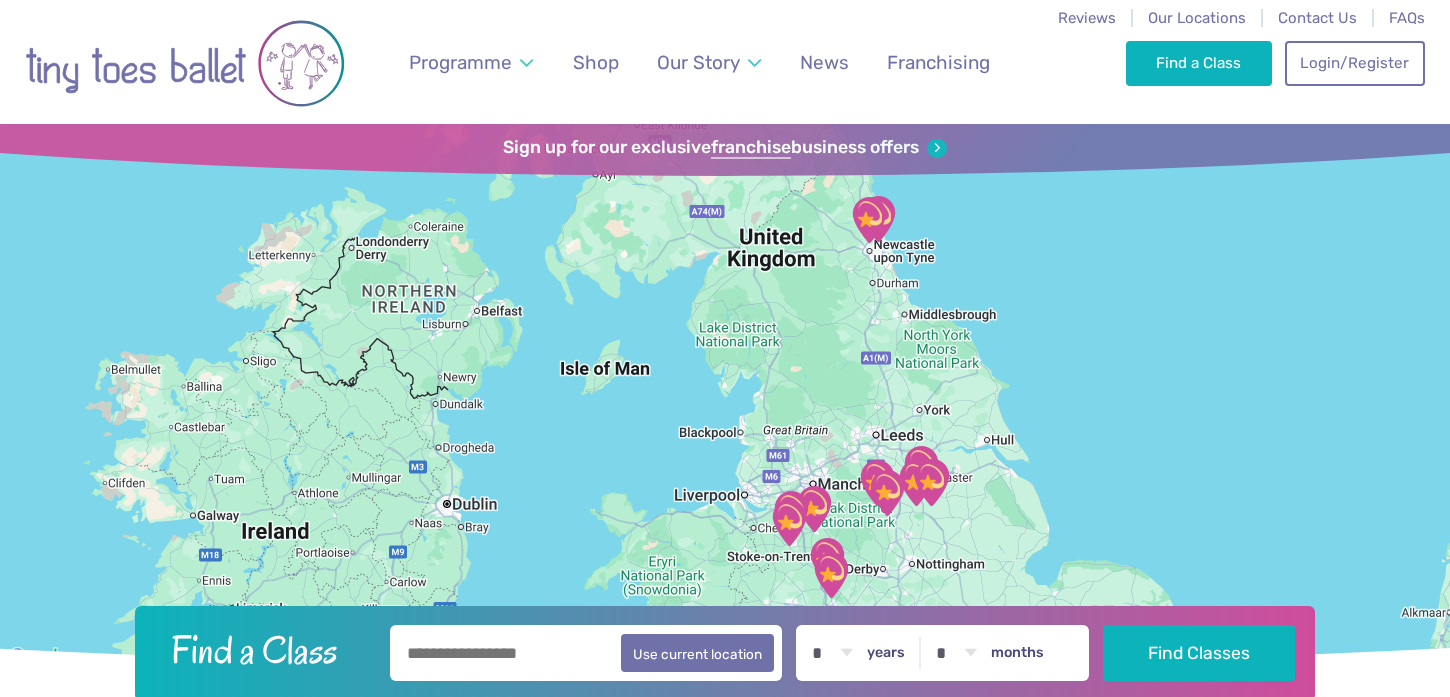drag, startPoint x: 974, startPoint y: 269, endPoint x: 976, endPoint y: 437, distance: 168.0119 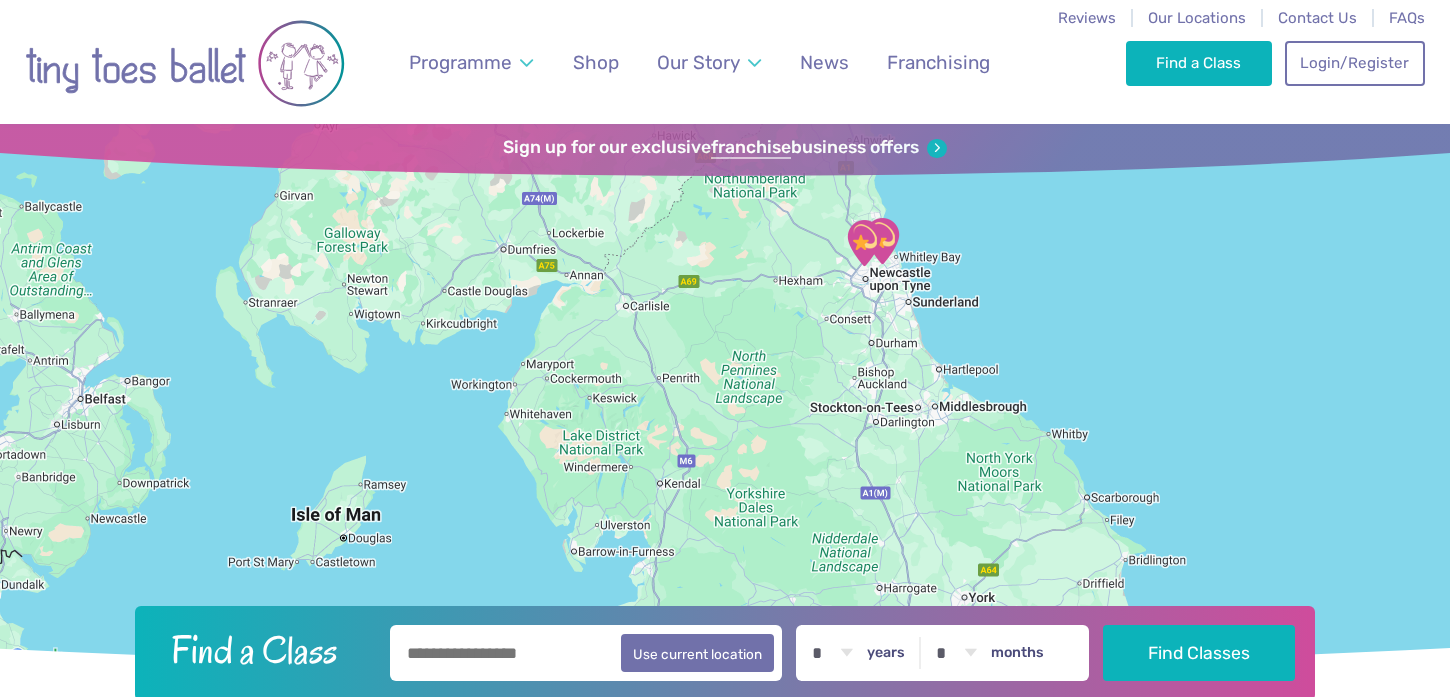 click at bounding box center [864, 243] 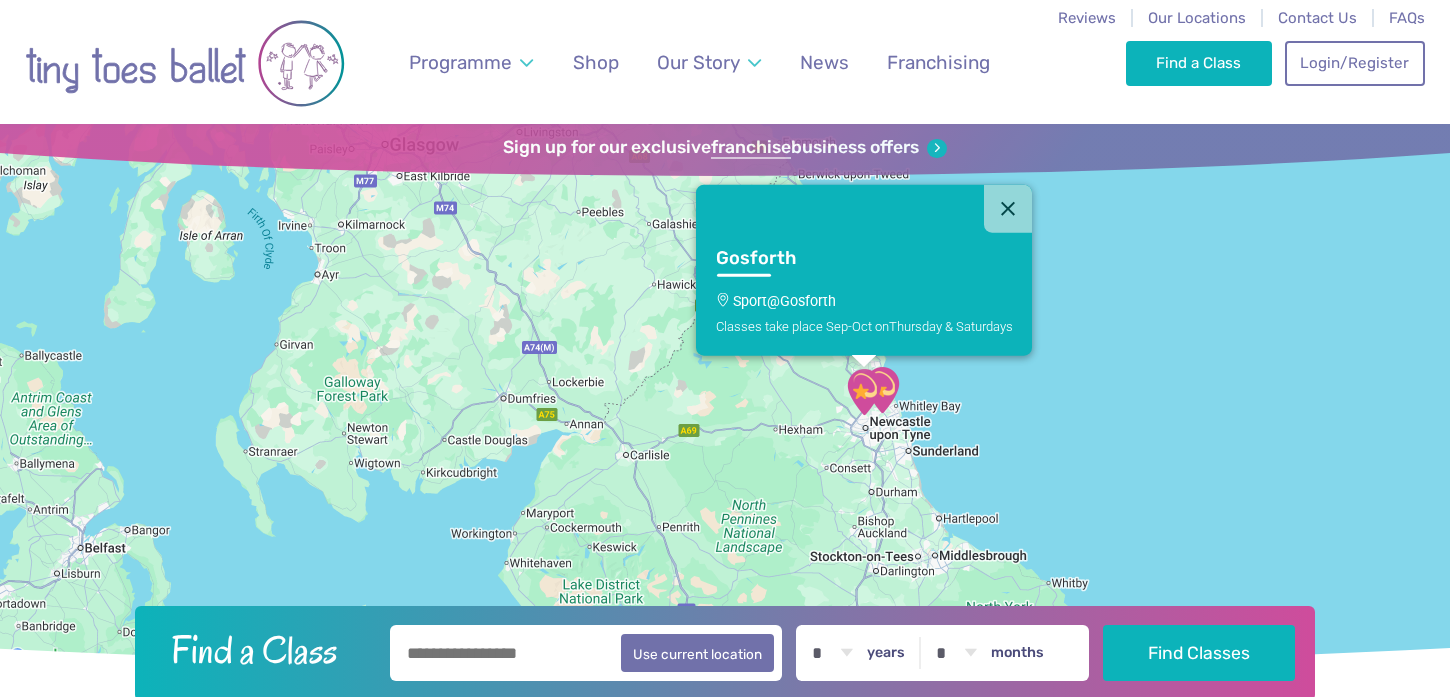 click on "Gosforth Sport@Gosforth Classes take place Sep-Oct on  Thursday & Saturdays" at bounding box center [864, 294] 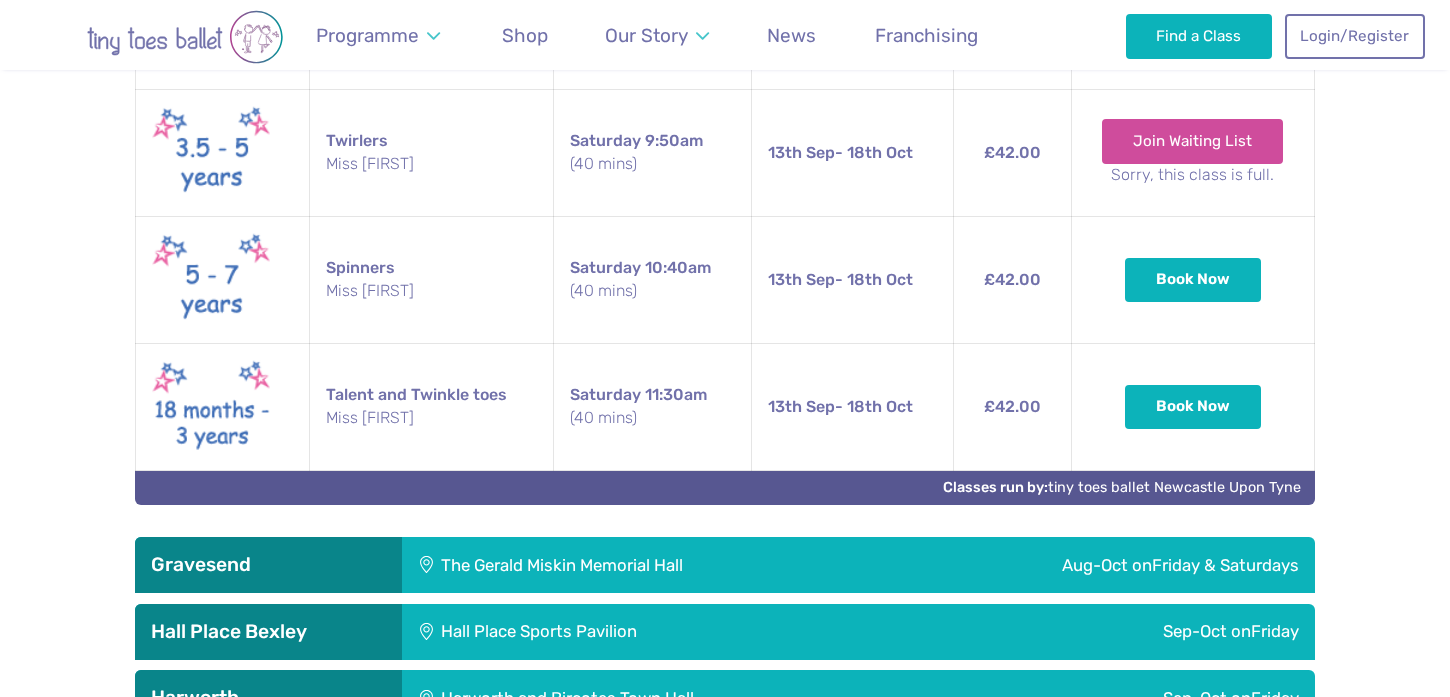 scroll, scrollTop: 2949, scrollLeft: 0, axis: vertical 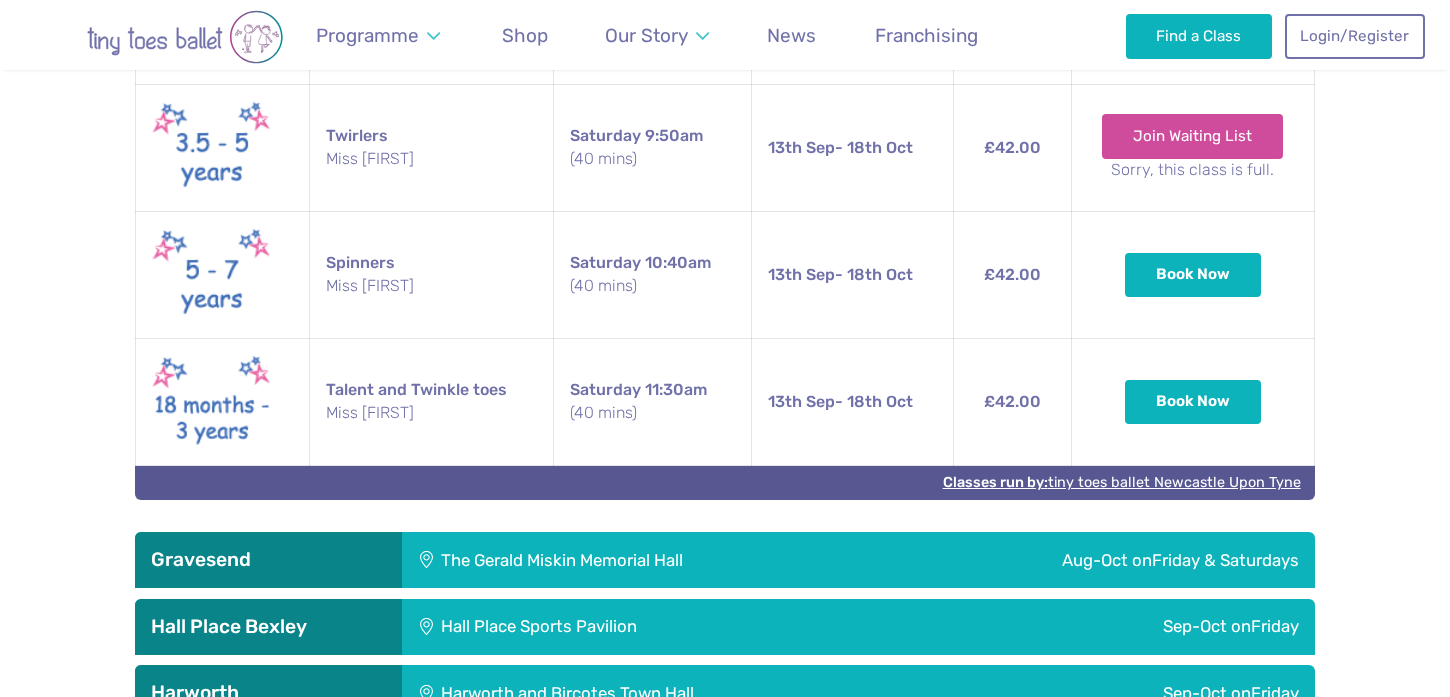 click on "Classes run by:  tiny toes ballet Newcastle Upon Tyne" at bounding box center [1122, 482] 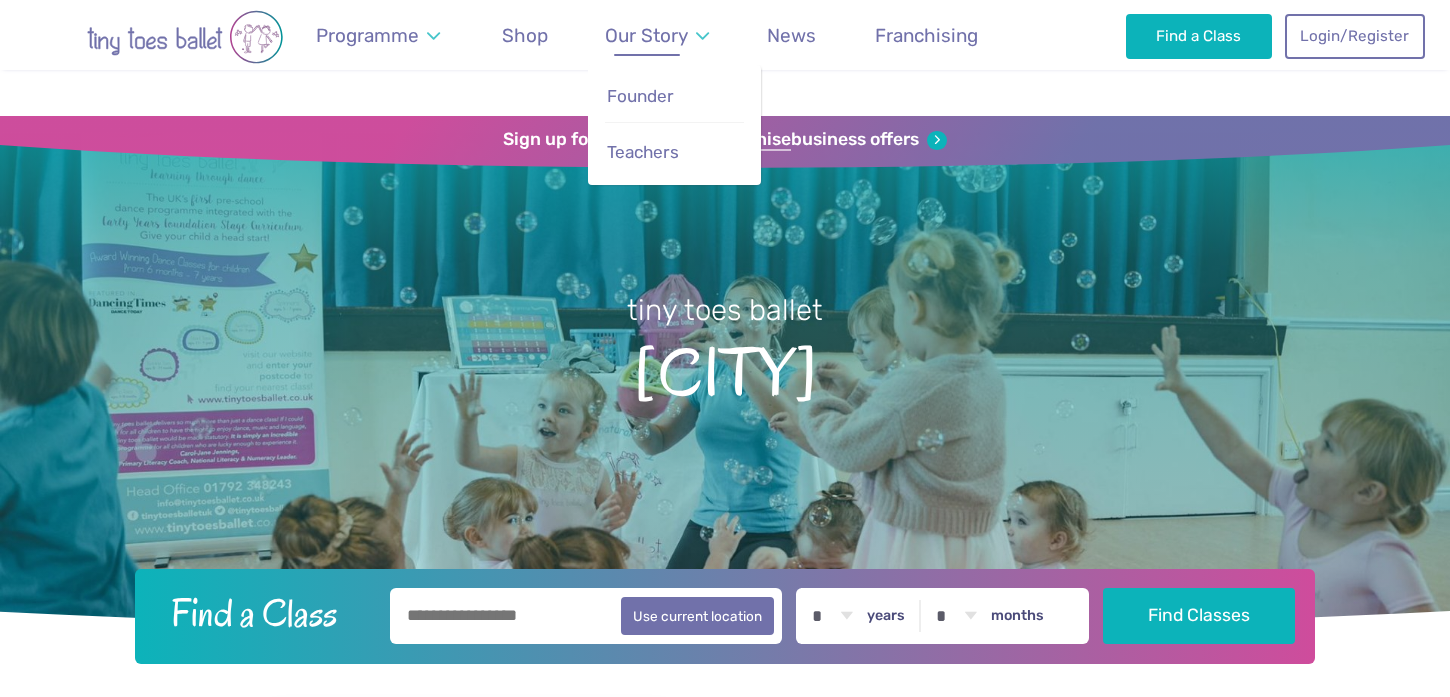 scroll, scrollTop: 0, scrollLeft: 0, axis: both 